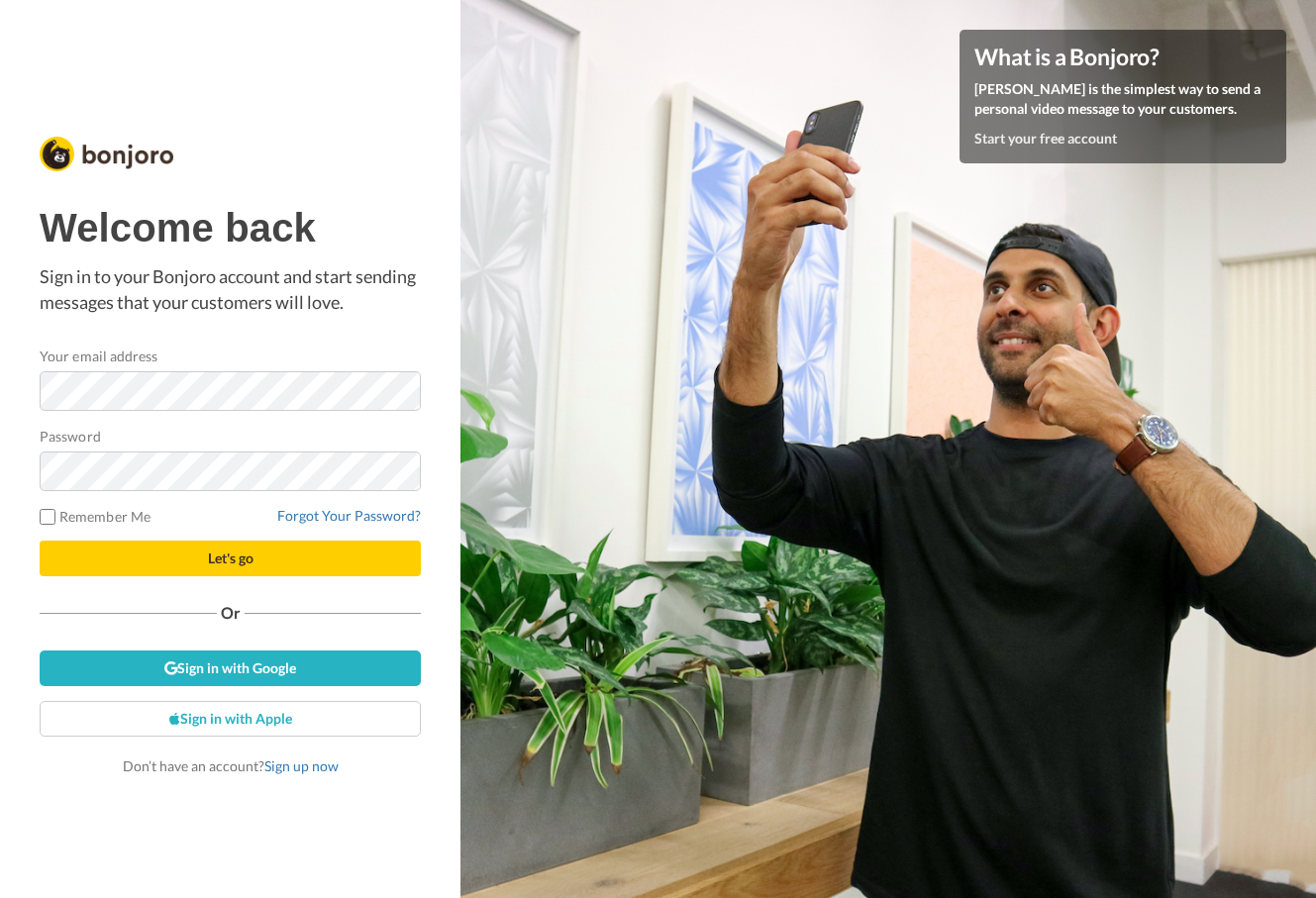 scroll, scrollTop: 0, scrollLeft: 0, axis: both 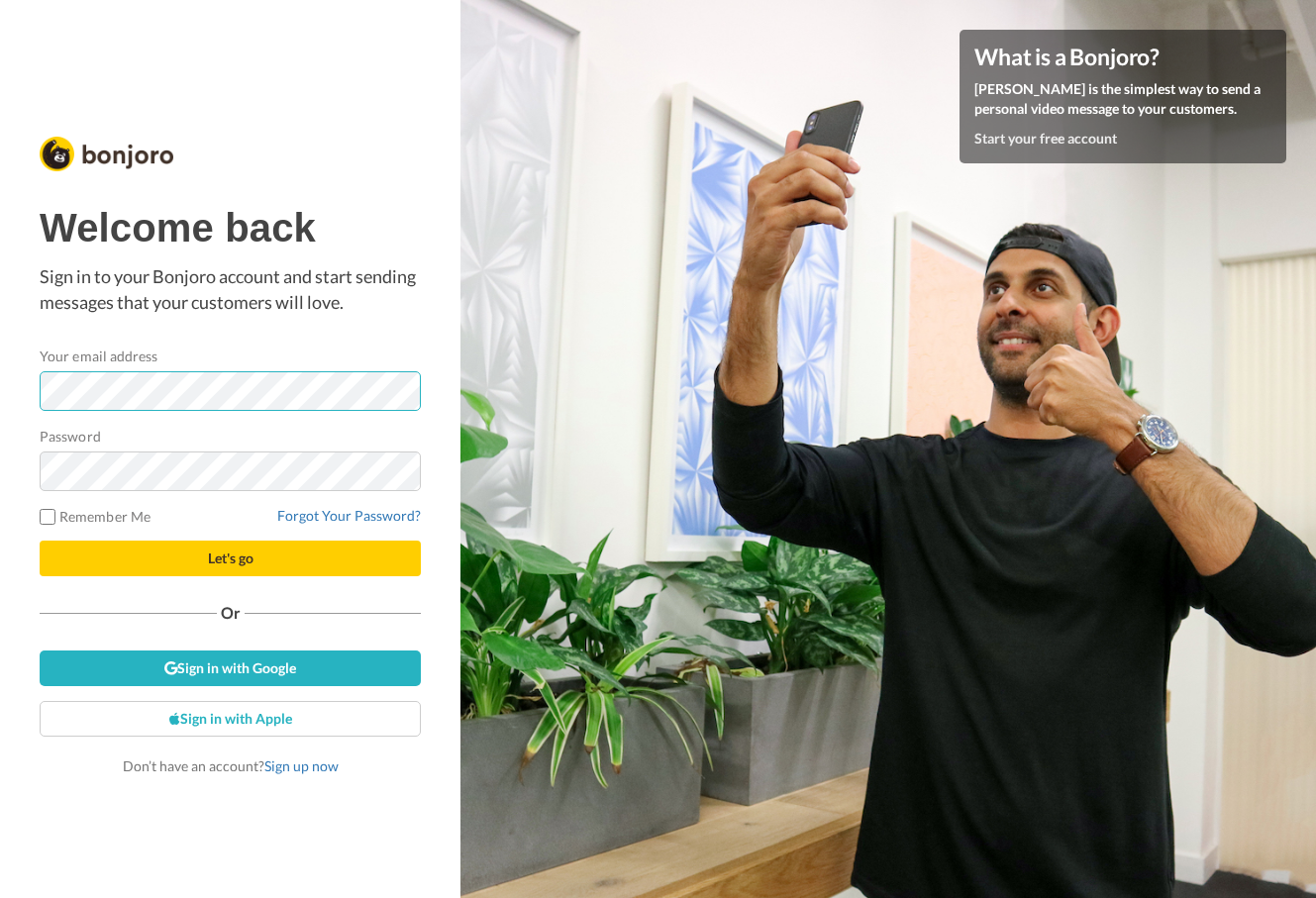 click at bounding box center (1316, 449) 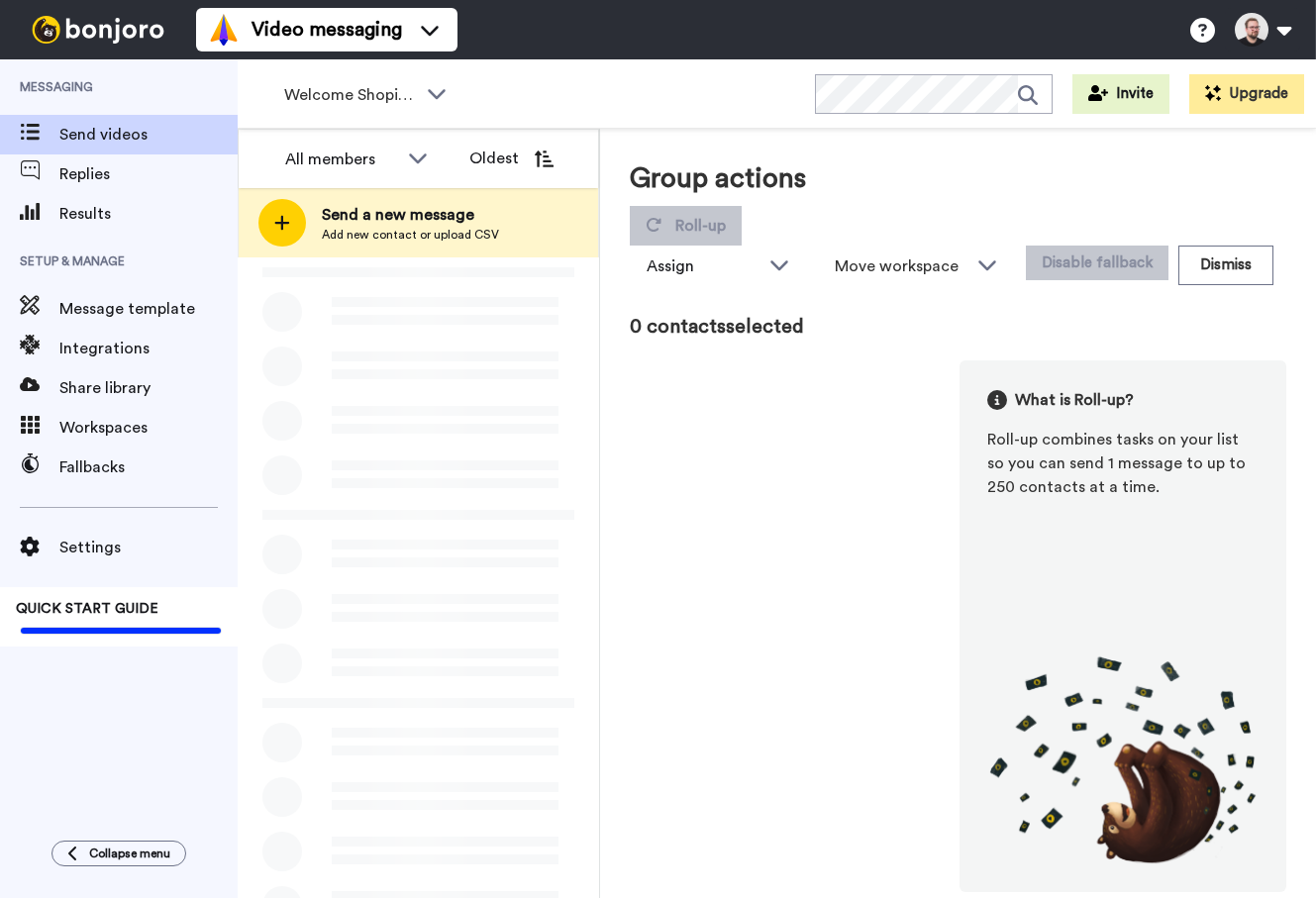 scroll, scrollTop: 0, scrollLeft: 0, axis: both 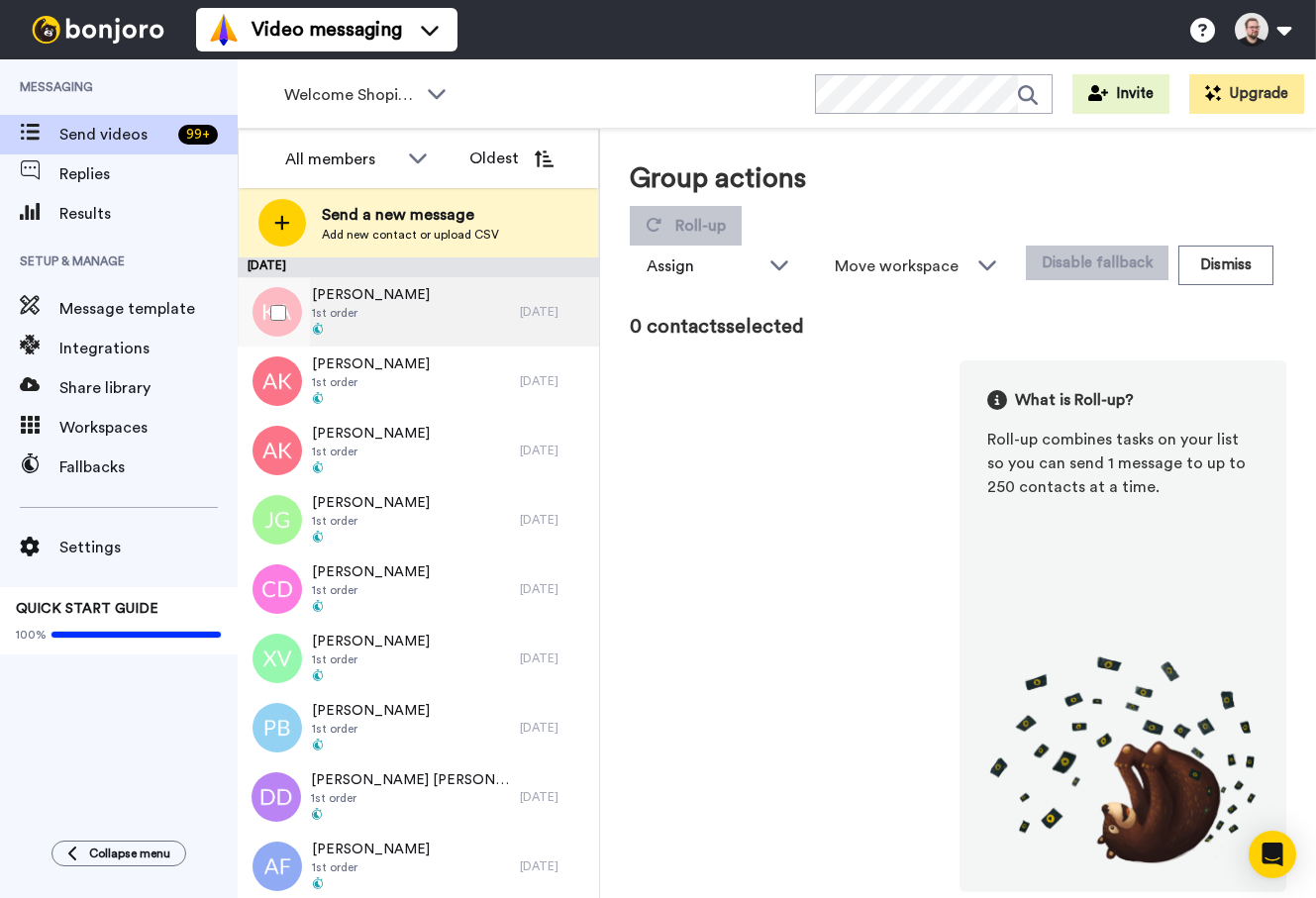 click on "Kris Artley 1st order" at bounding box center (378, 312) 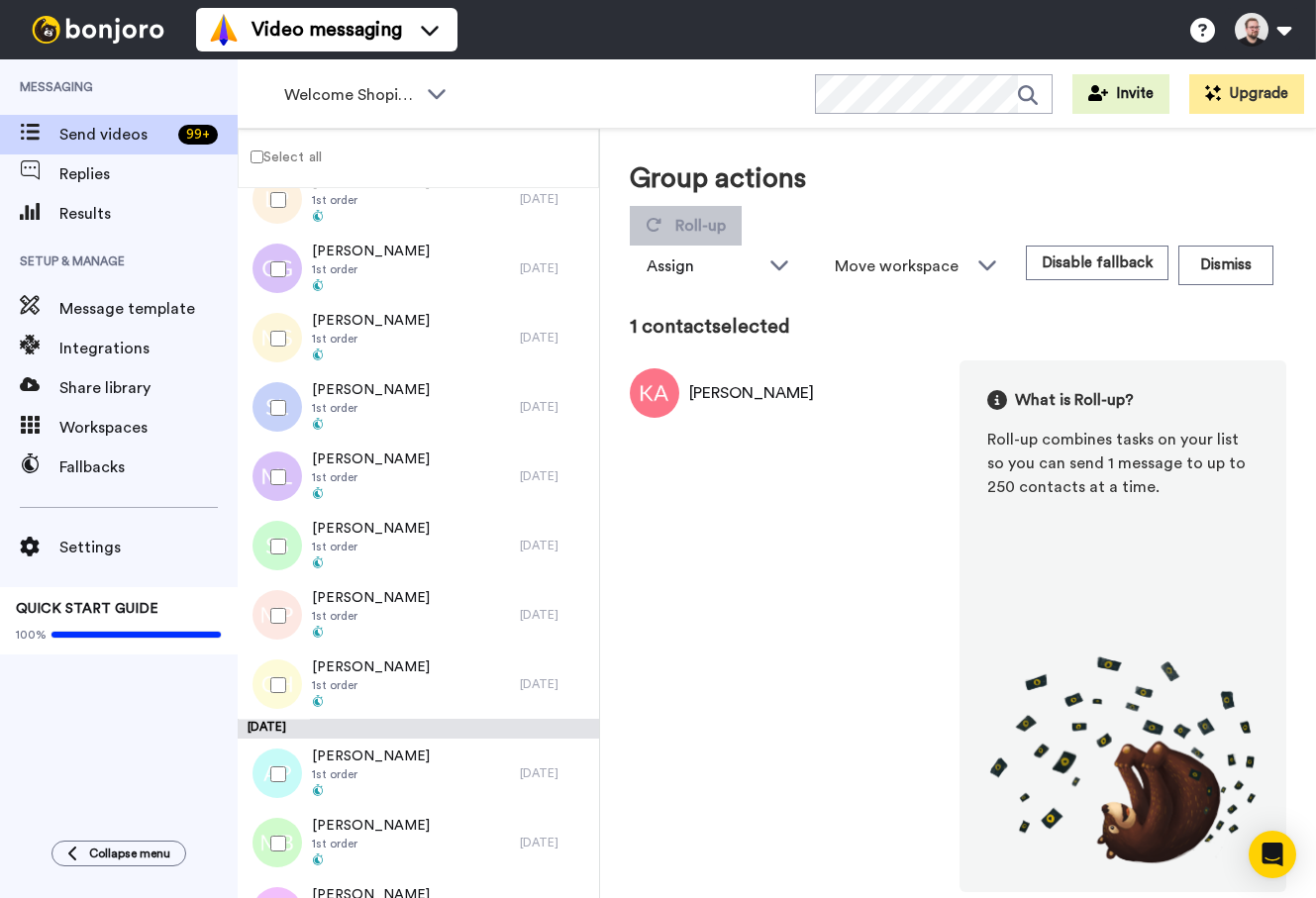 scroll, scrollTop: 14847, scrollLeft: 0, axis: vertical 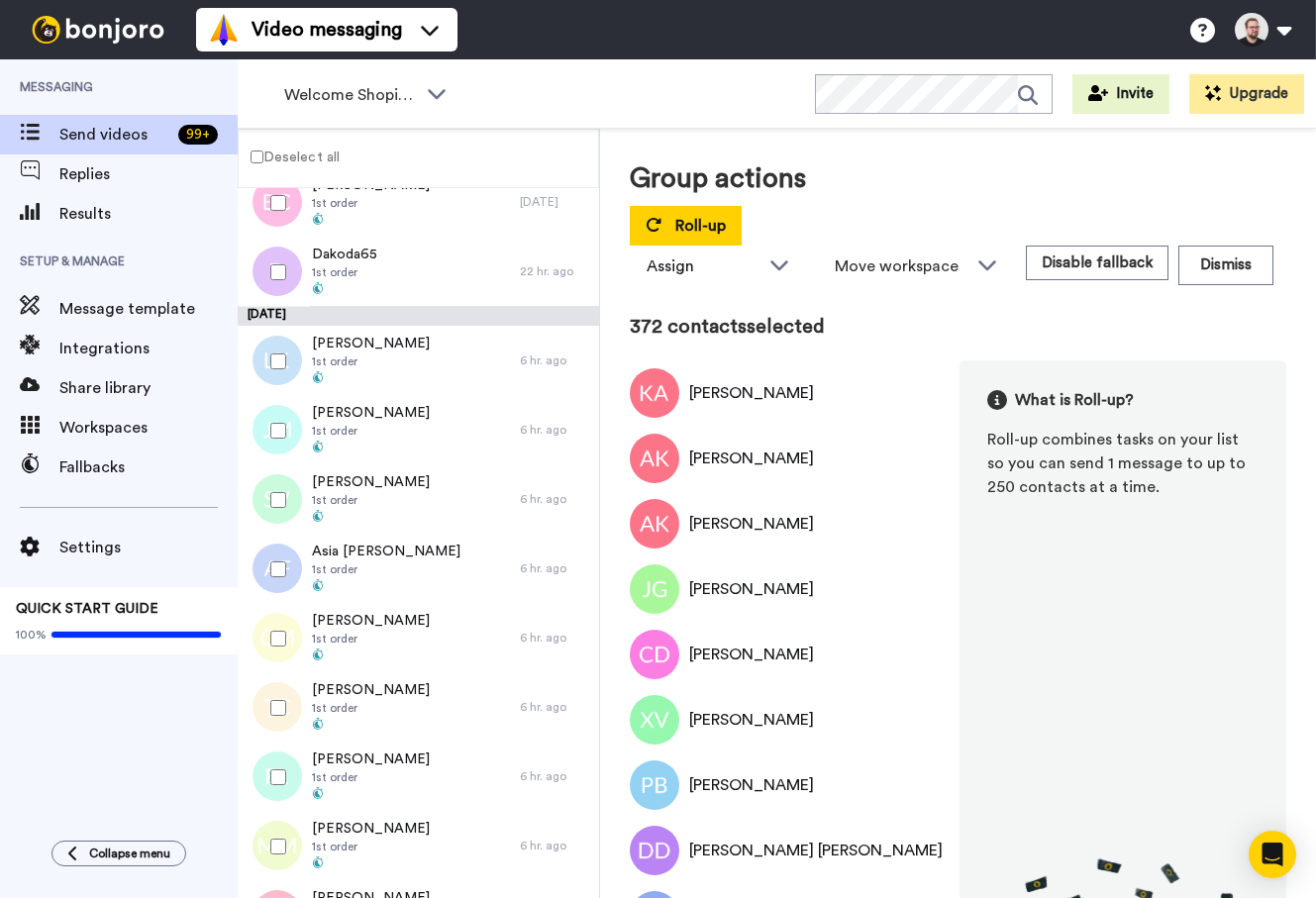 click at bounding box center (274, 569) 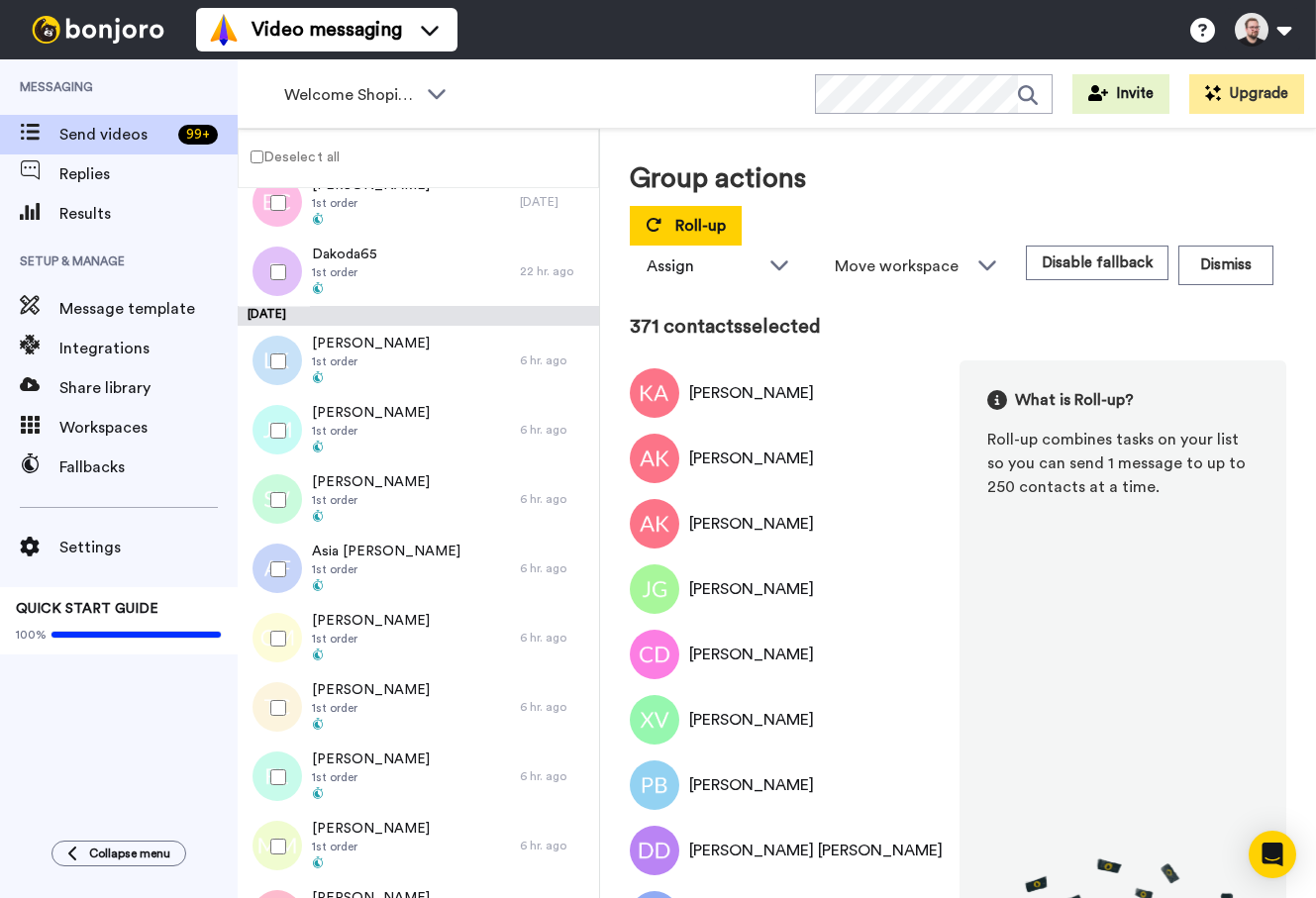 click at bounding box center (274, 639) 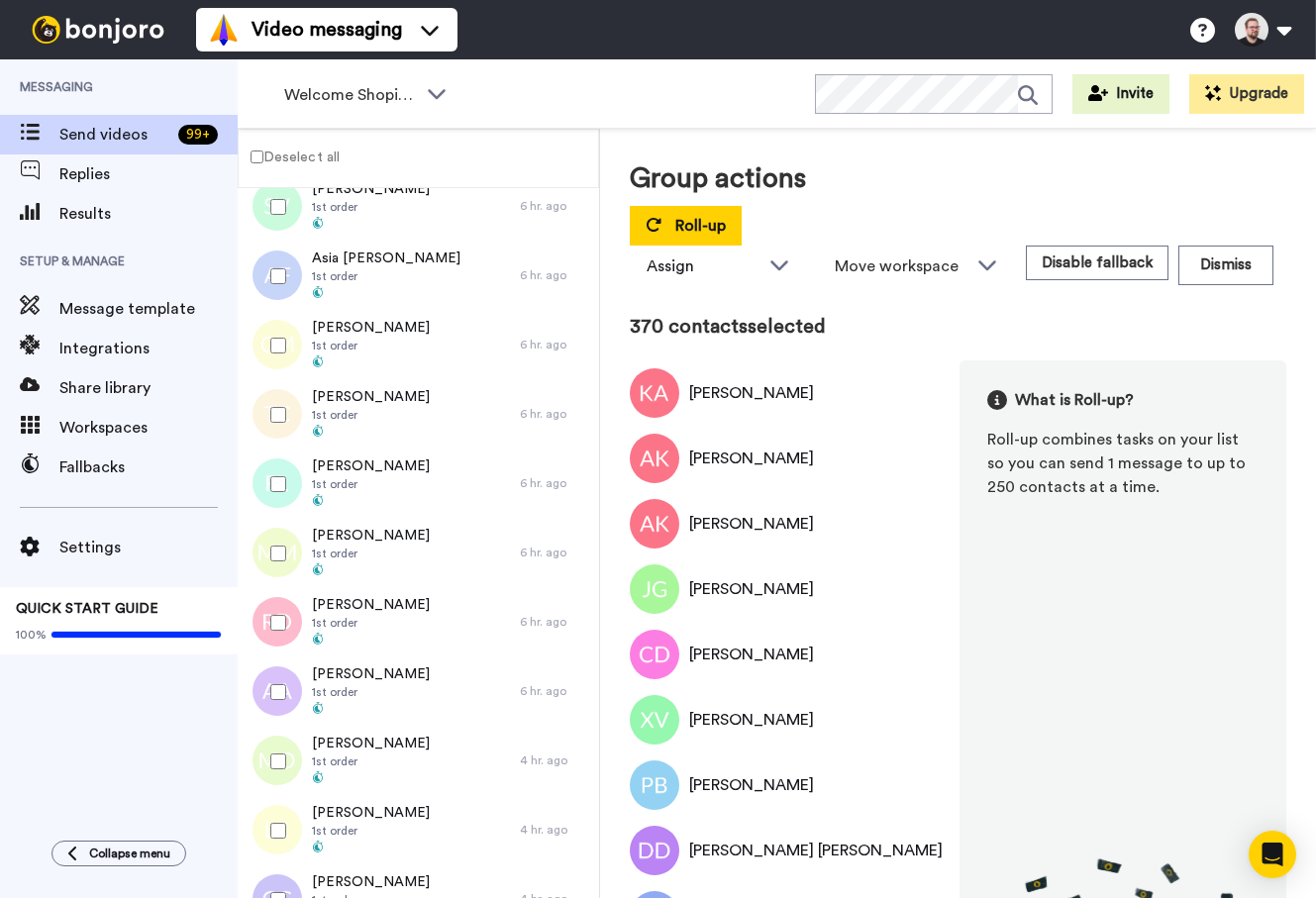 scroll, scrollTop: 24956, scrollLeft: 0, axis: vertical 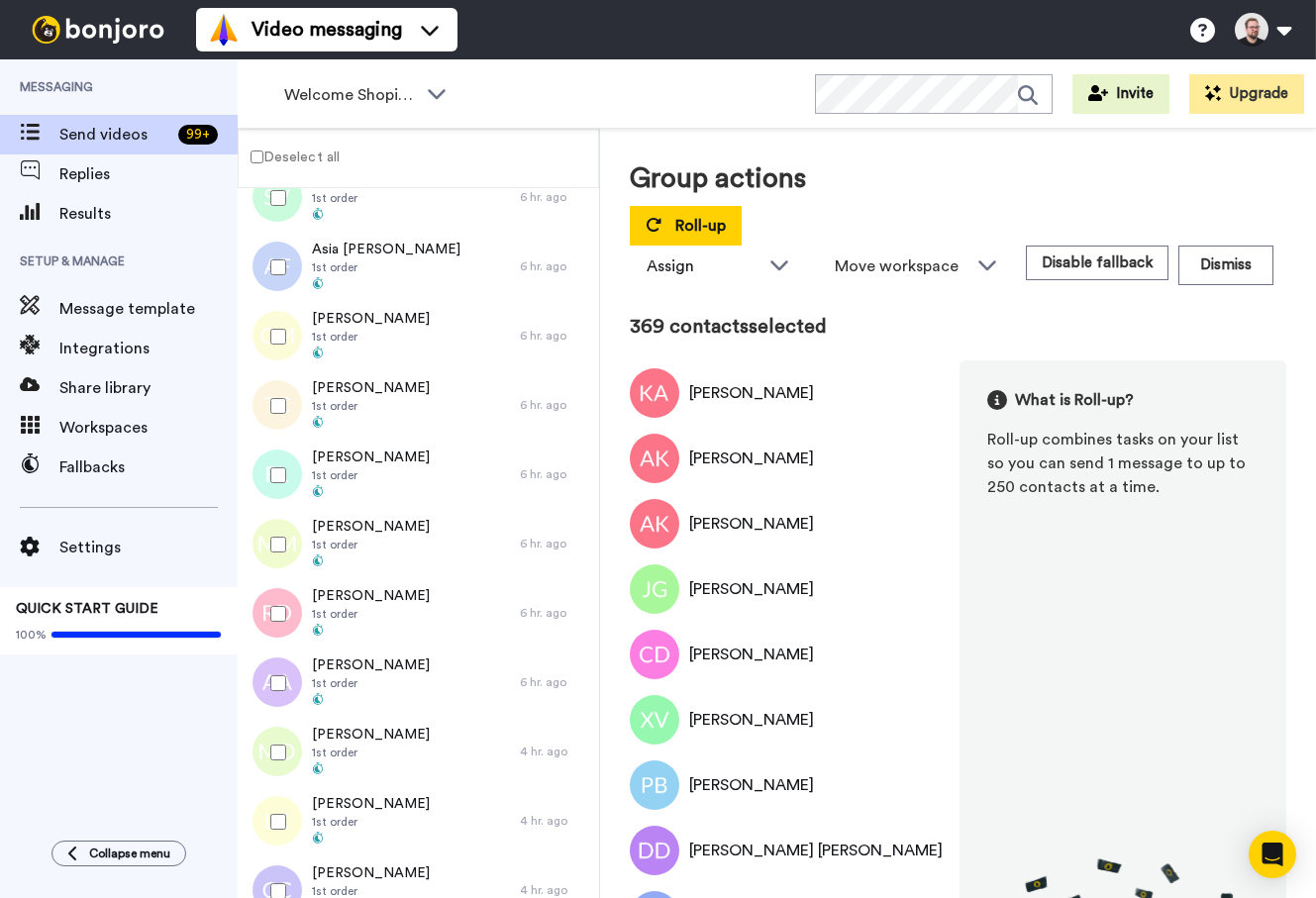 click at bounding box center (274, 475) 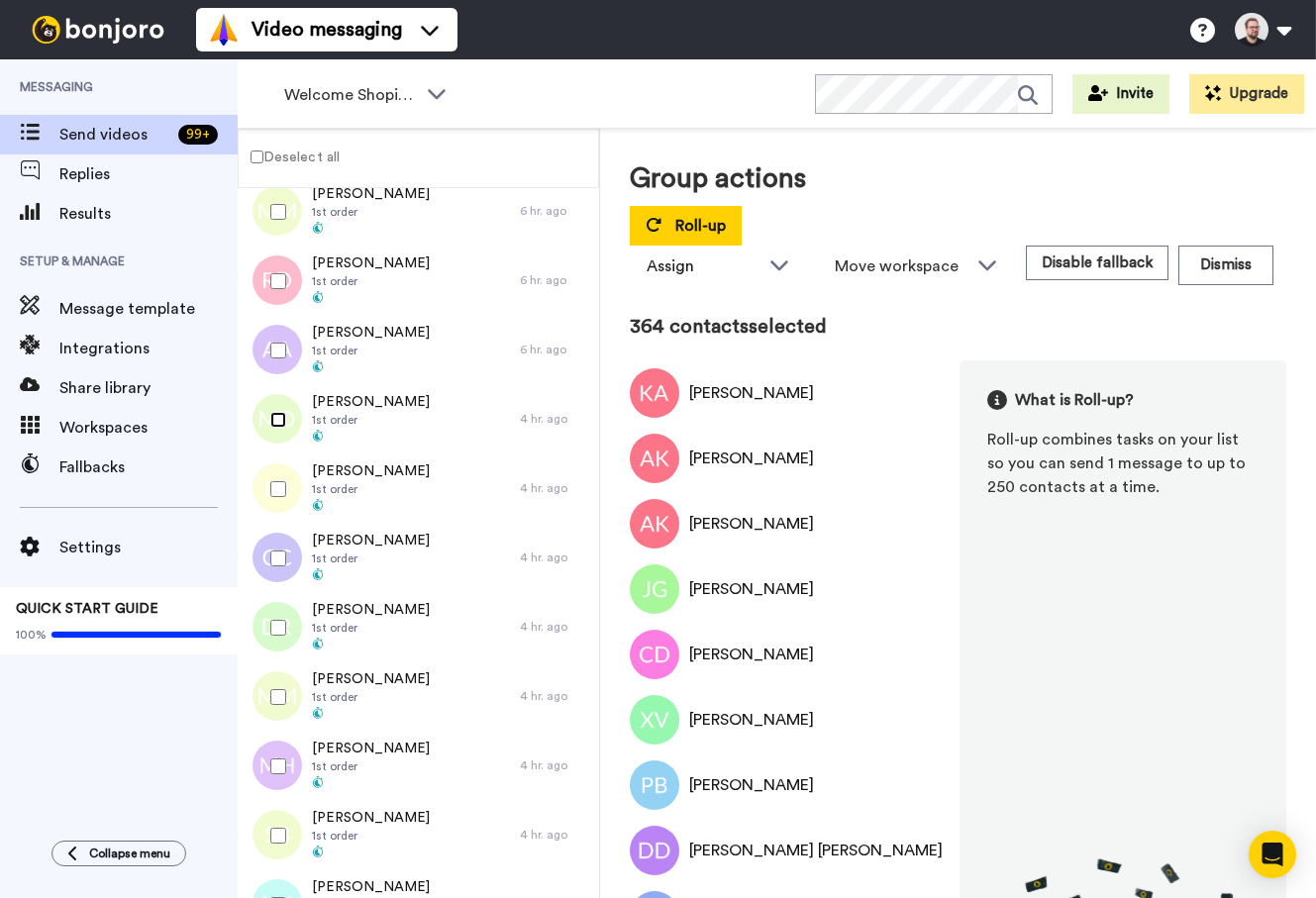 scroll, scrollTop: 25294, scrollLeft: 0, axis: vertical 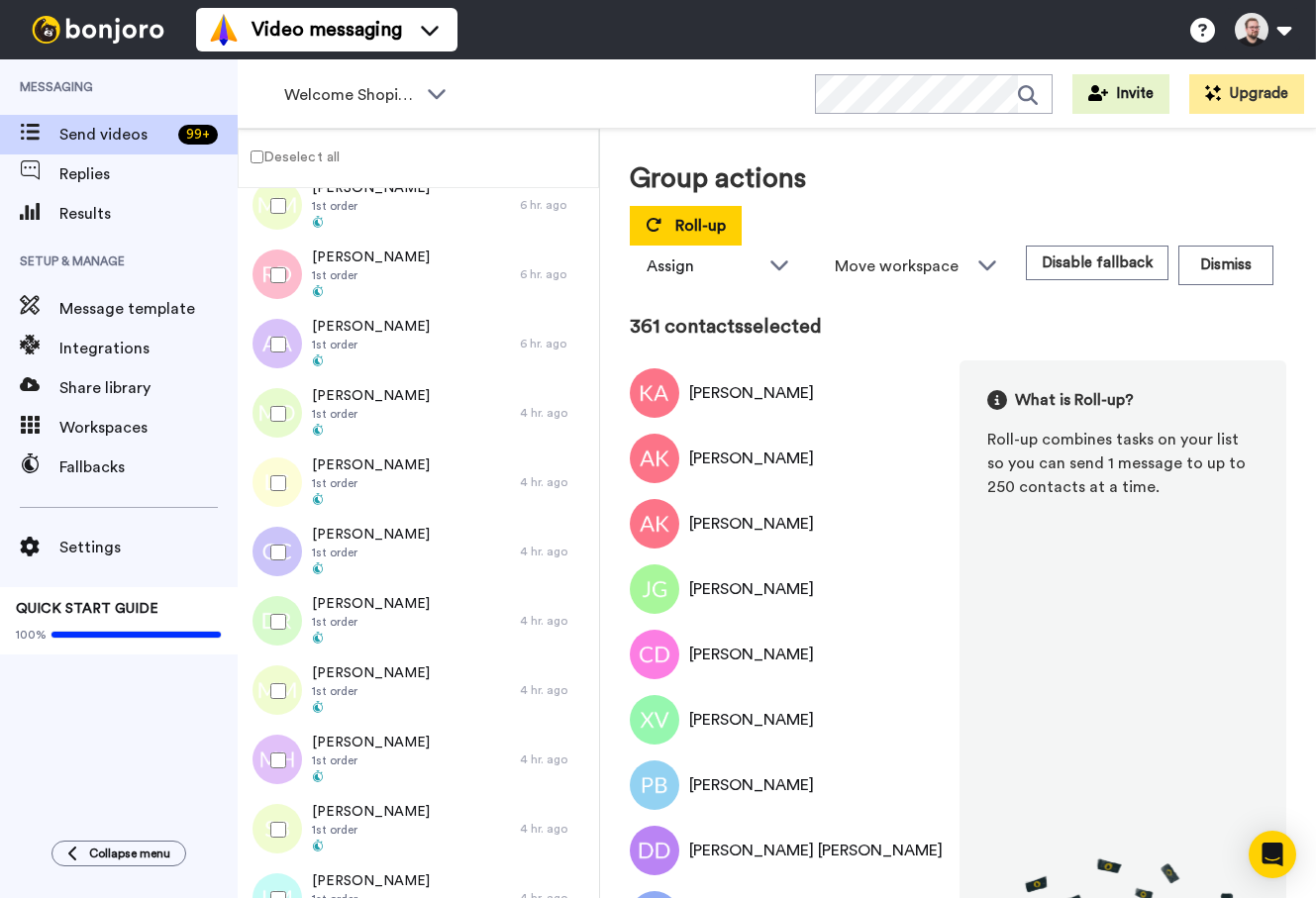 click at bounding box center [274, 691] 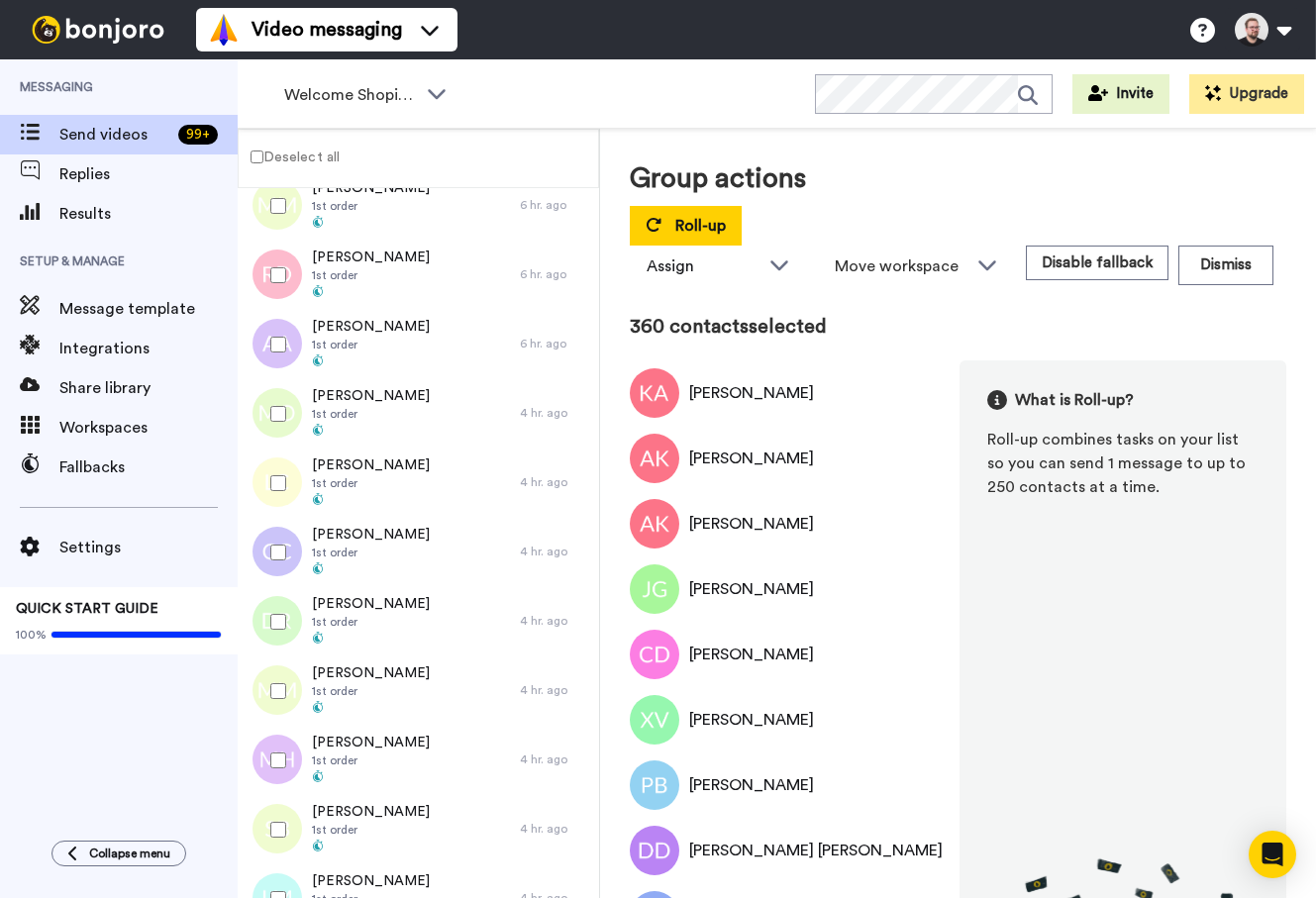 click at bounding box center [274, 760] 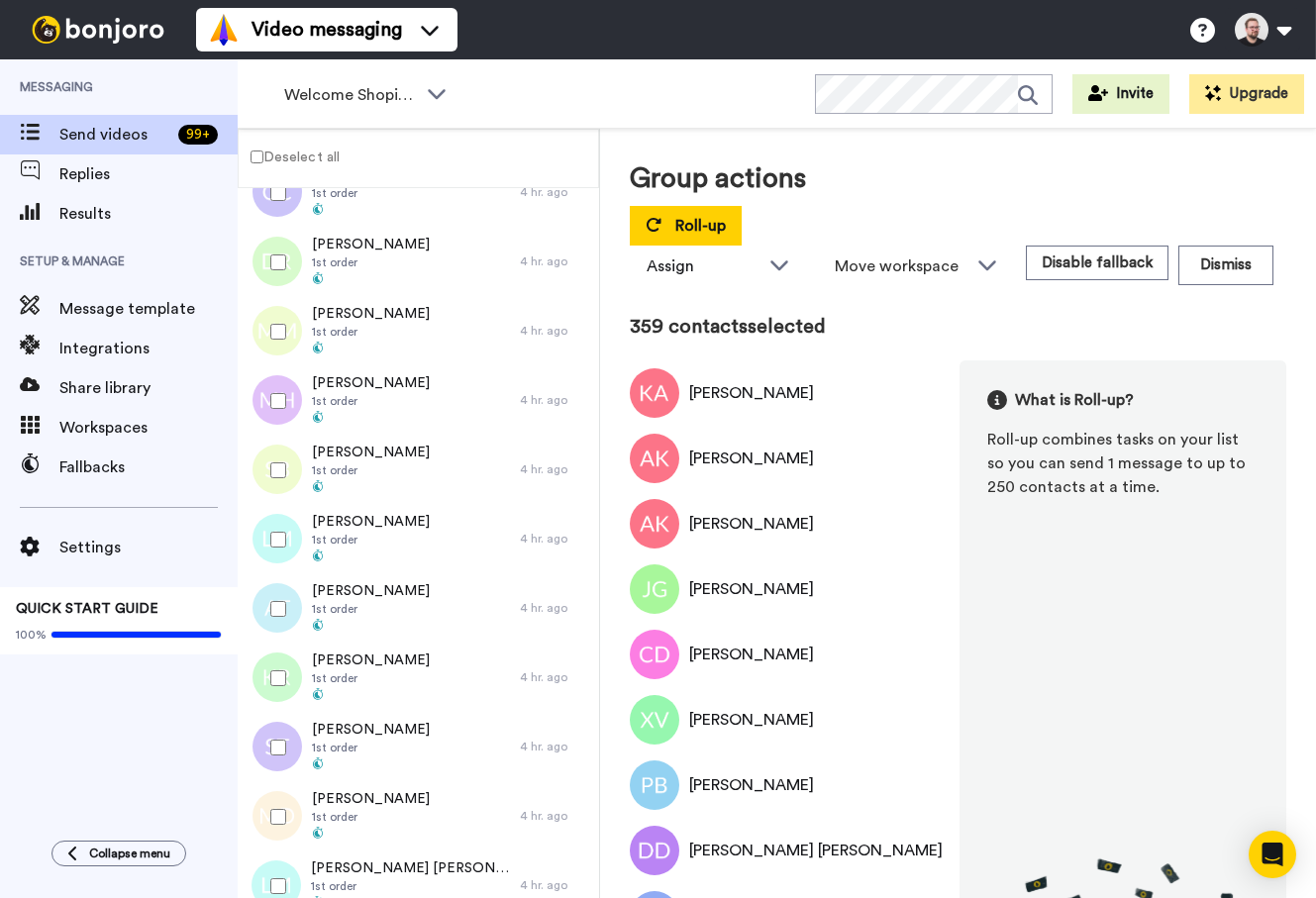 scroll, scrollTop: 25790, scrollLeft: 0, axis: vertical 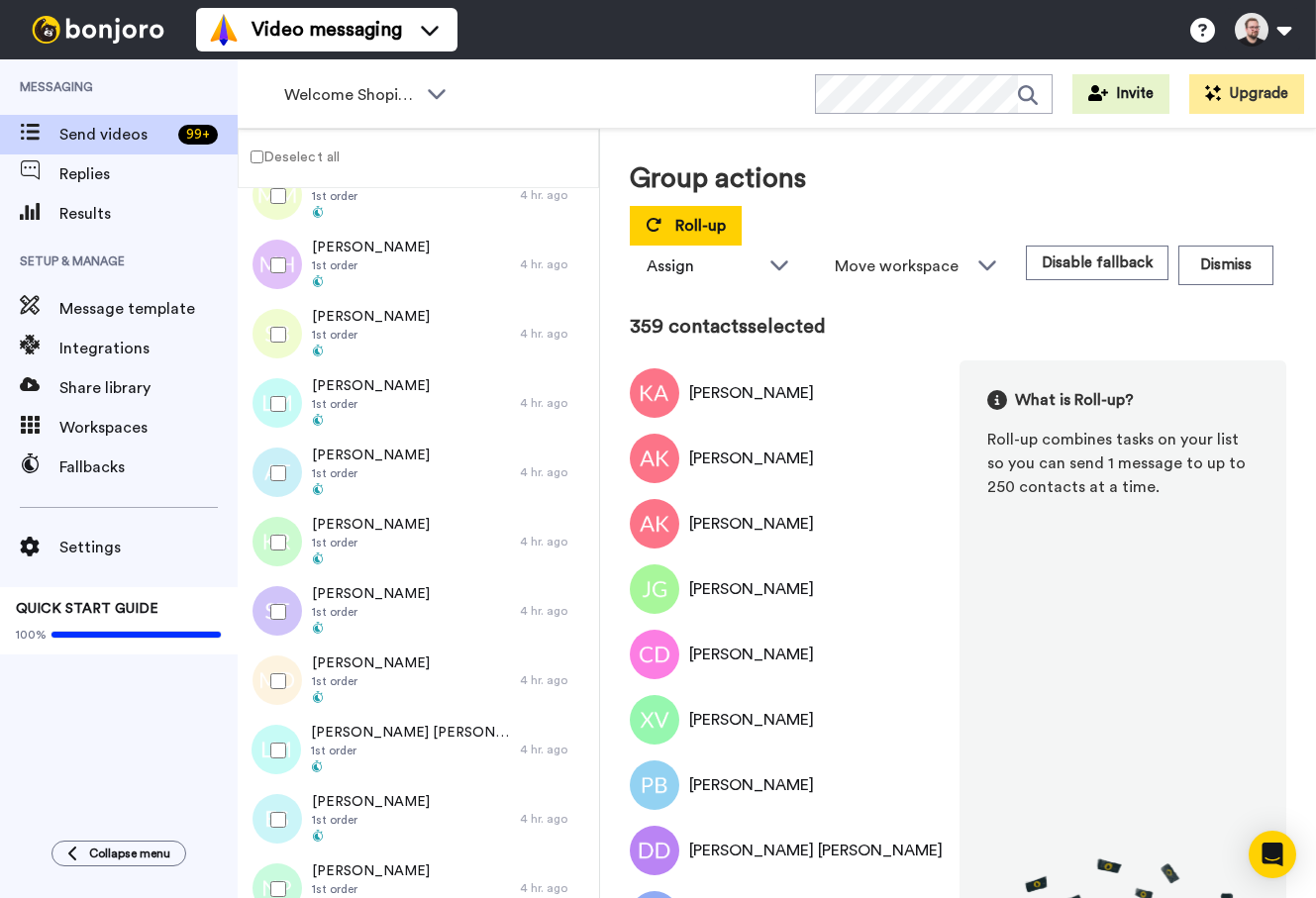 click at bounding box center [274, 335] 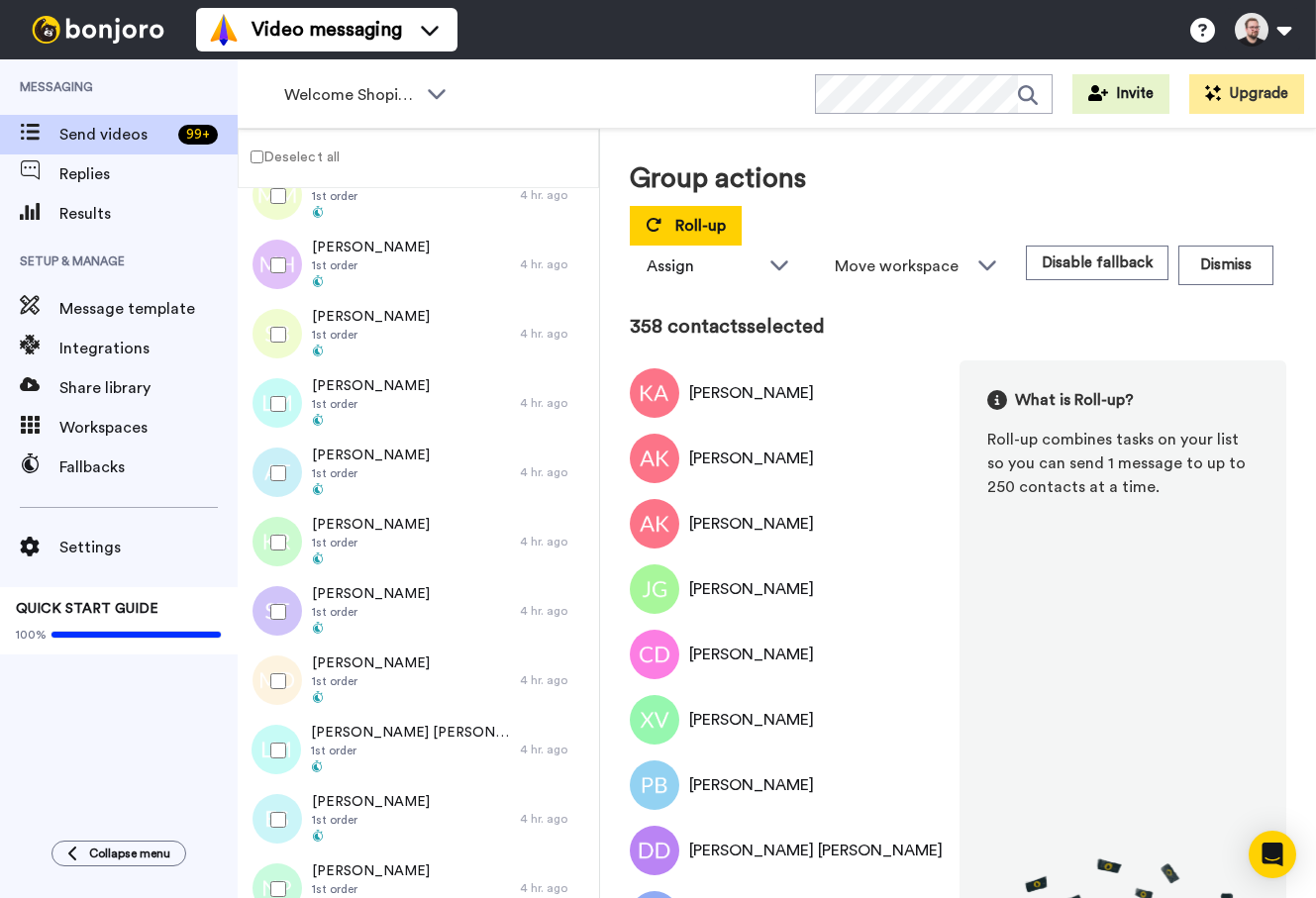 click at bounding box center [274, 404] 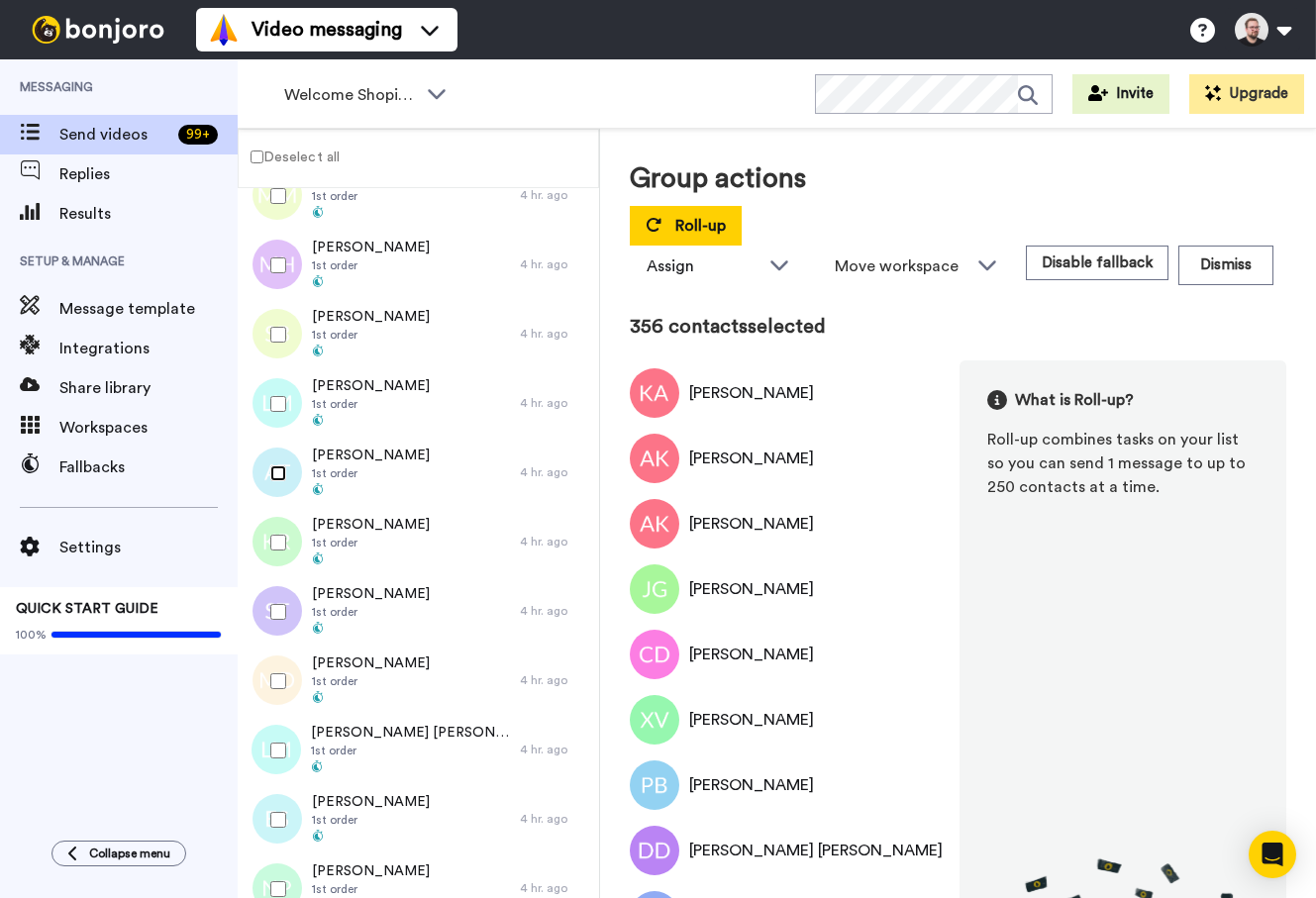 scroll, scrollTop: 26300, scrollLeft: 0, axis: vertical 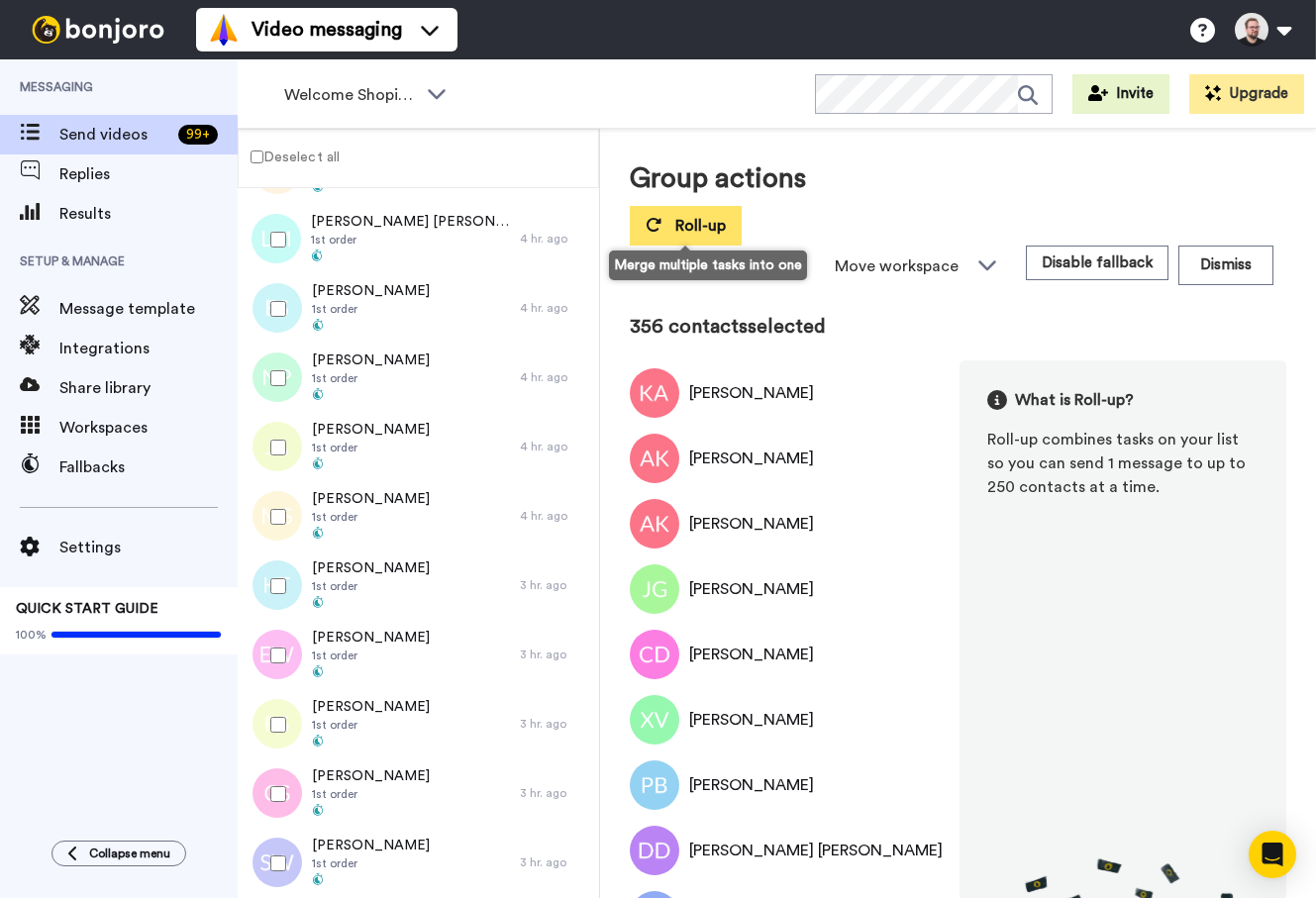 click on "Roll-up" at bounding box center [700, 226] 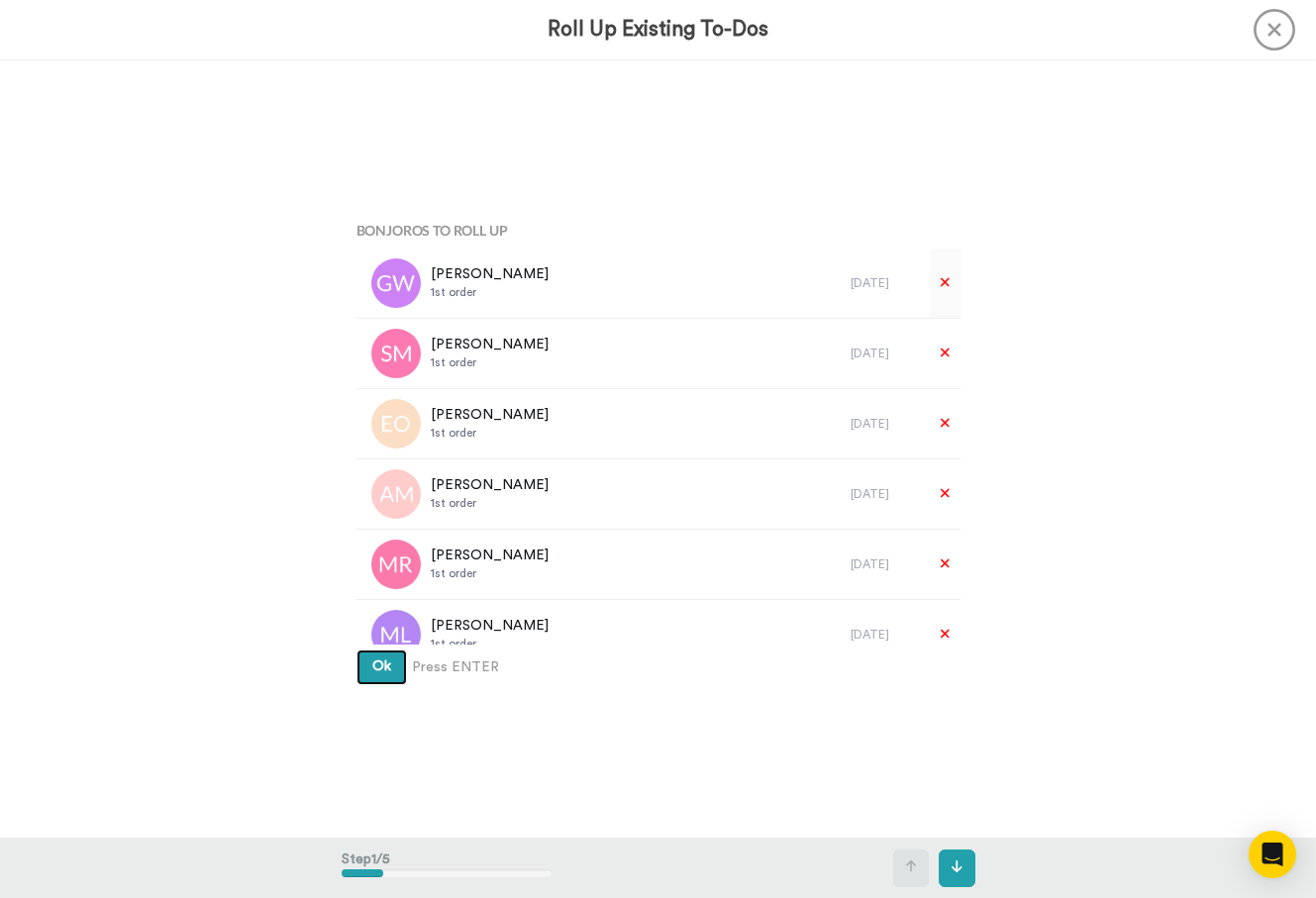 type 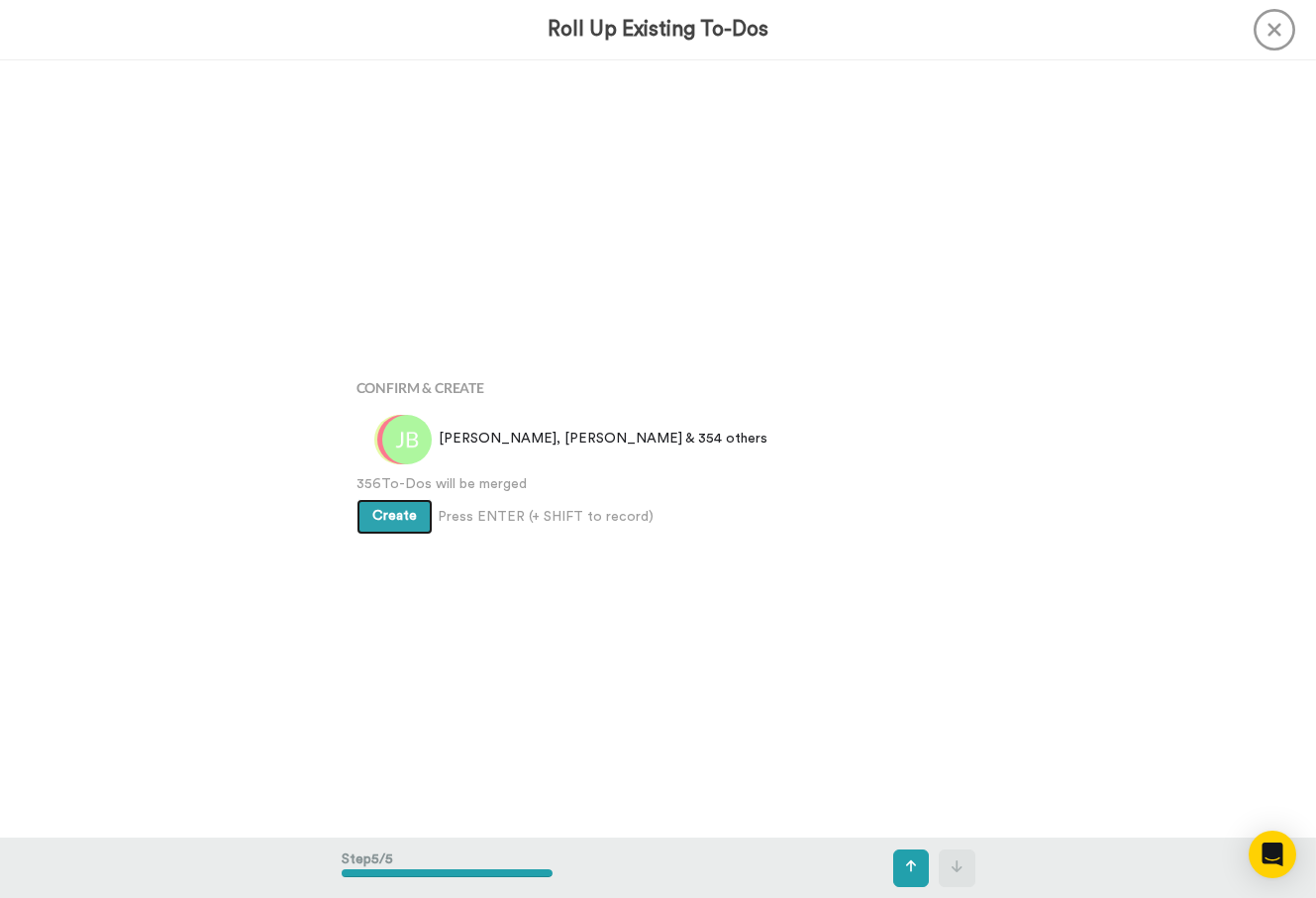 scroll, scrollTop: 3111, scrollLeft: 0, axis: vertical 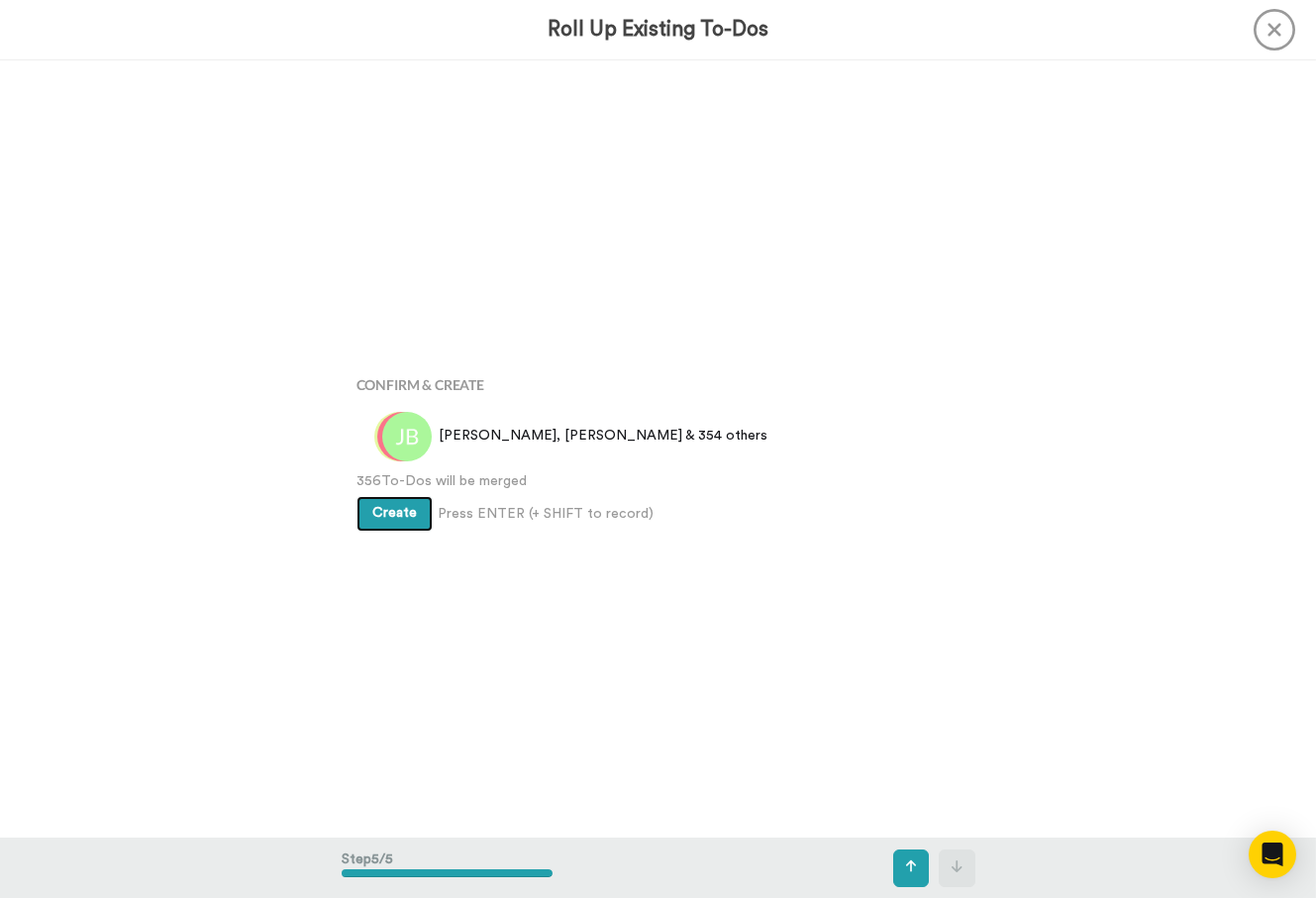 type 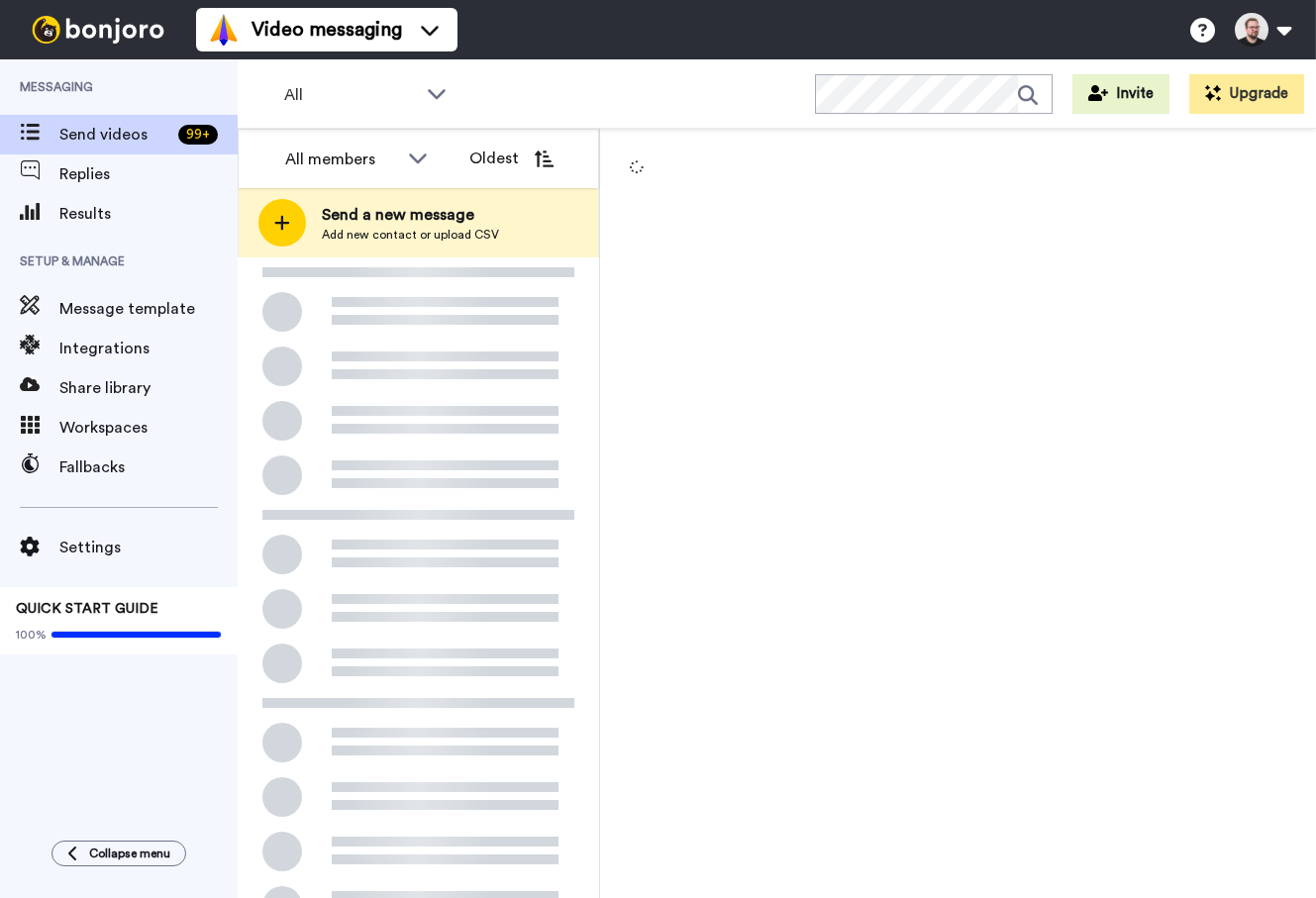scroll, scrollTop: 0, scrollLeft: 0, axis: both 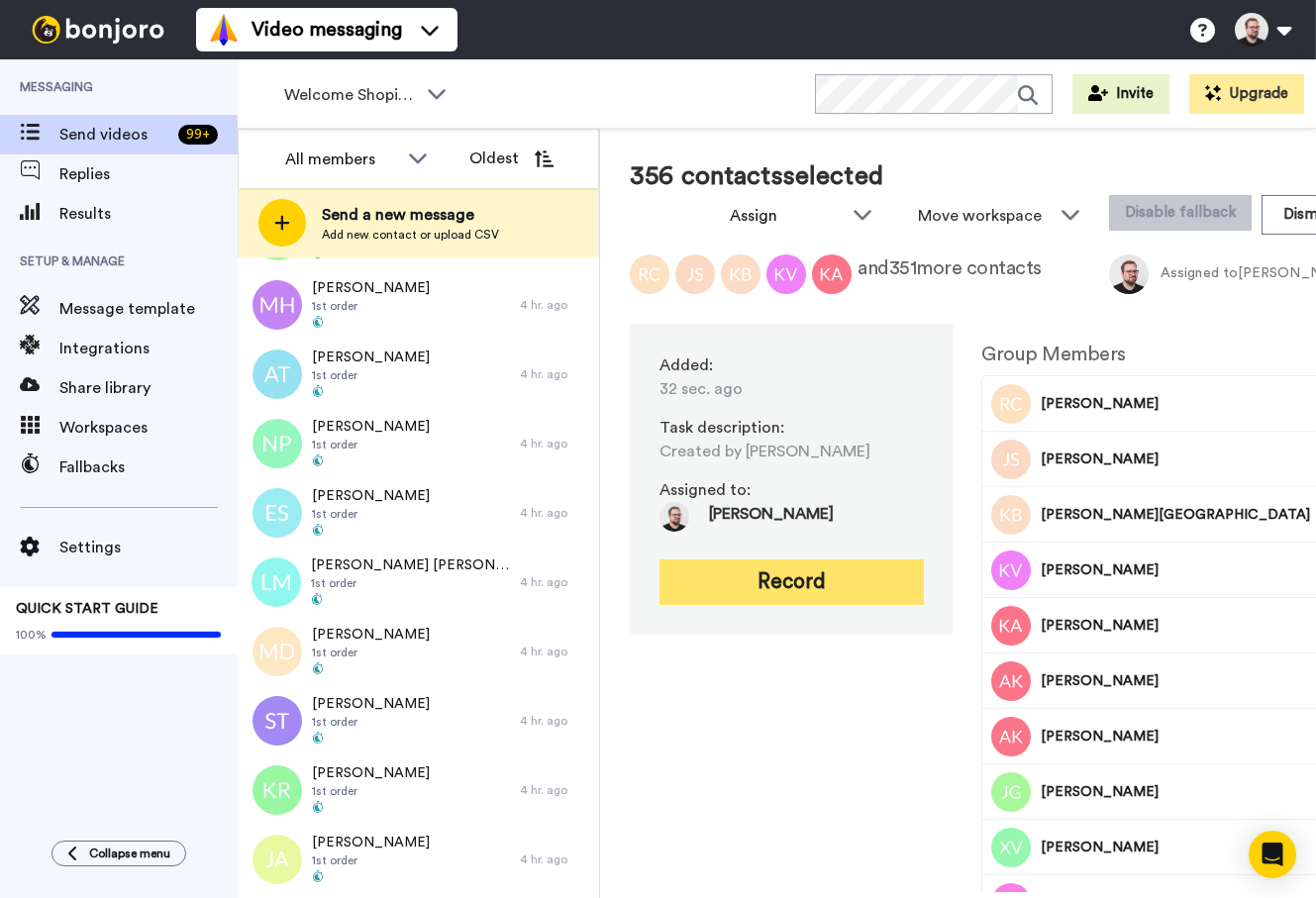 click on "Record" at bounding box center (791, 582) 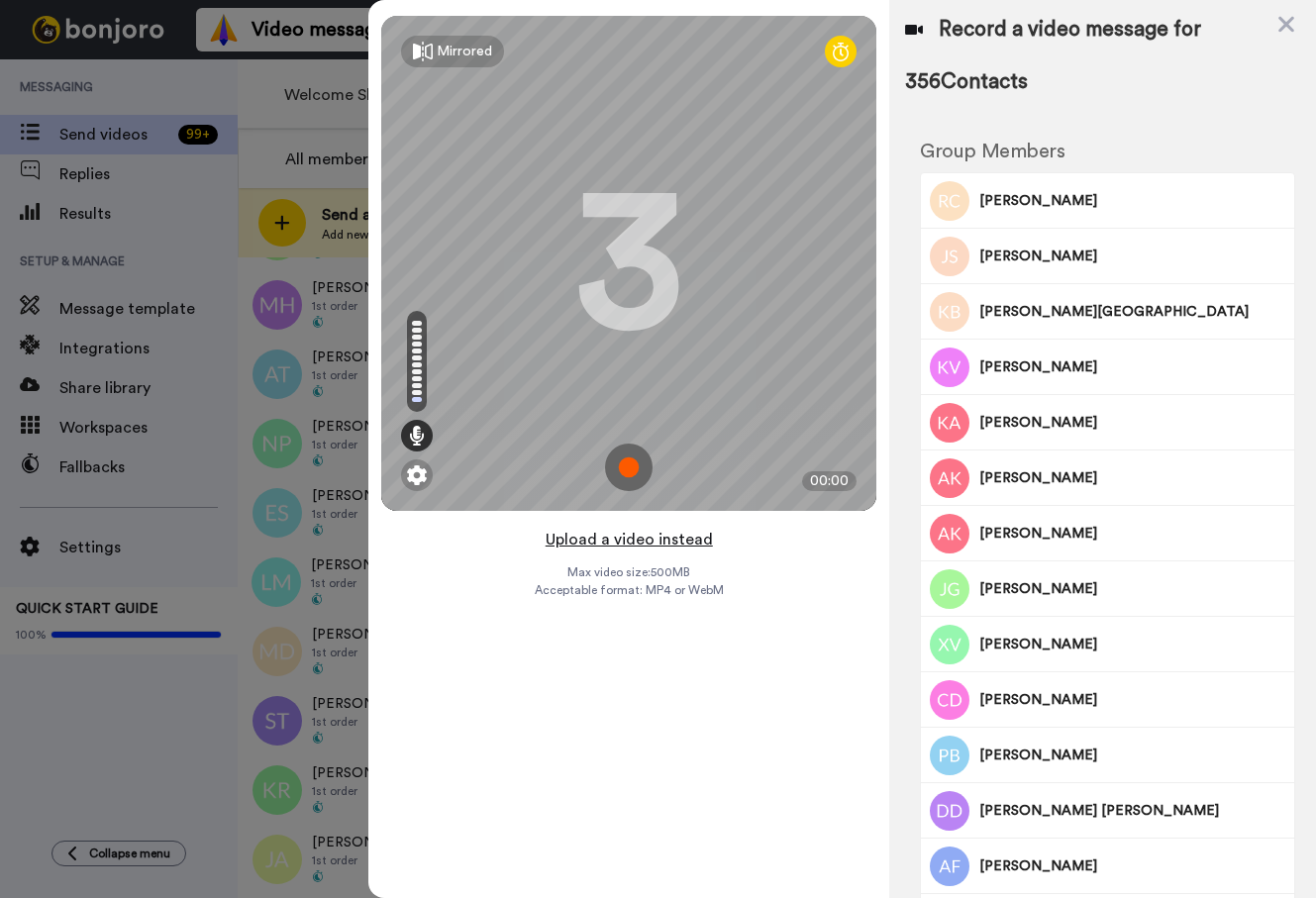 click on "Upload a video instead" at bounding box center [629, 540] 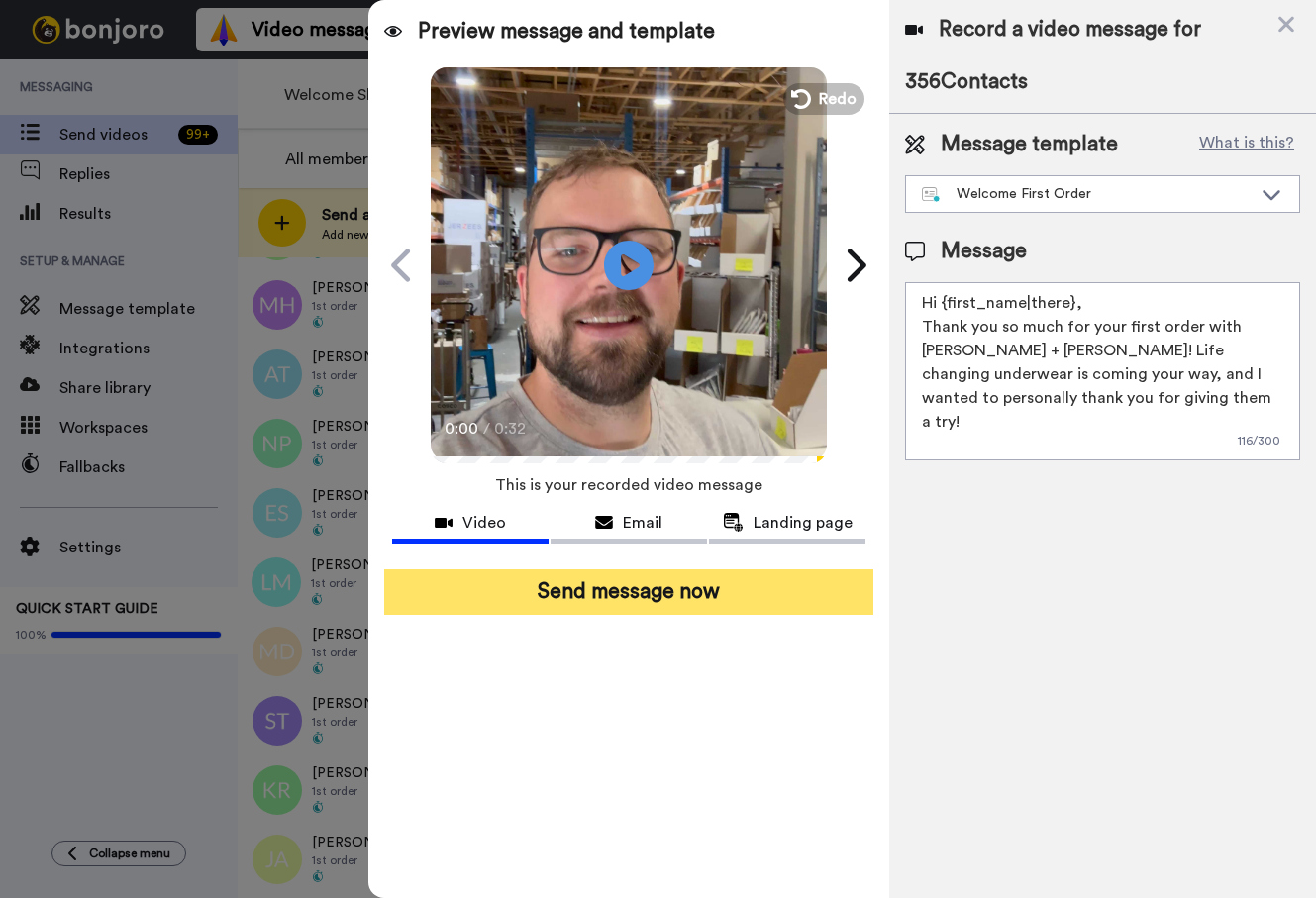 click on "Send message now" at bounding box center [629, 592] 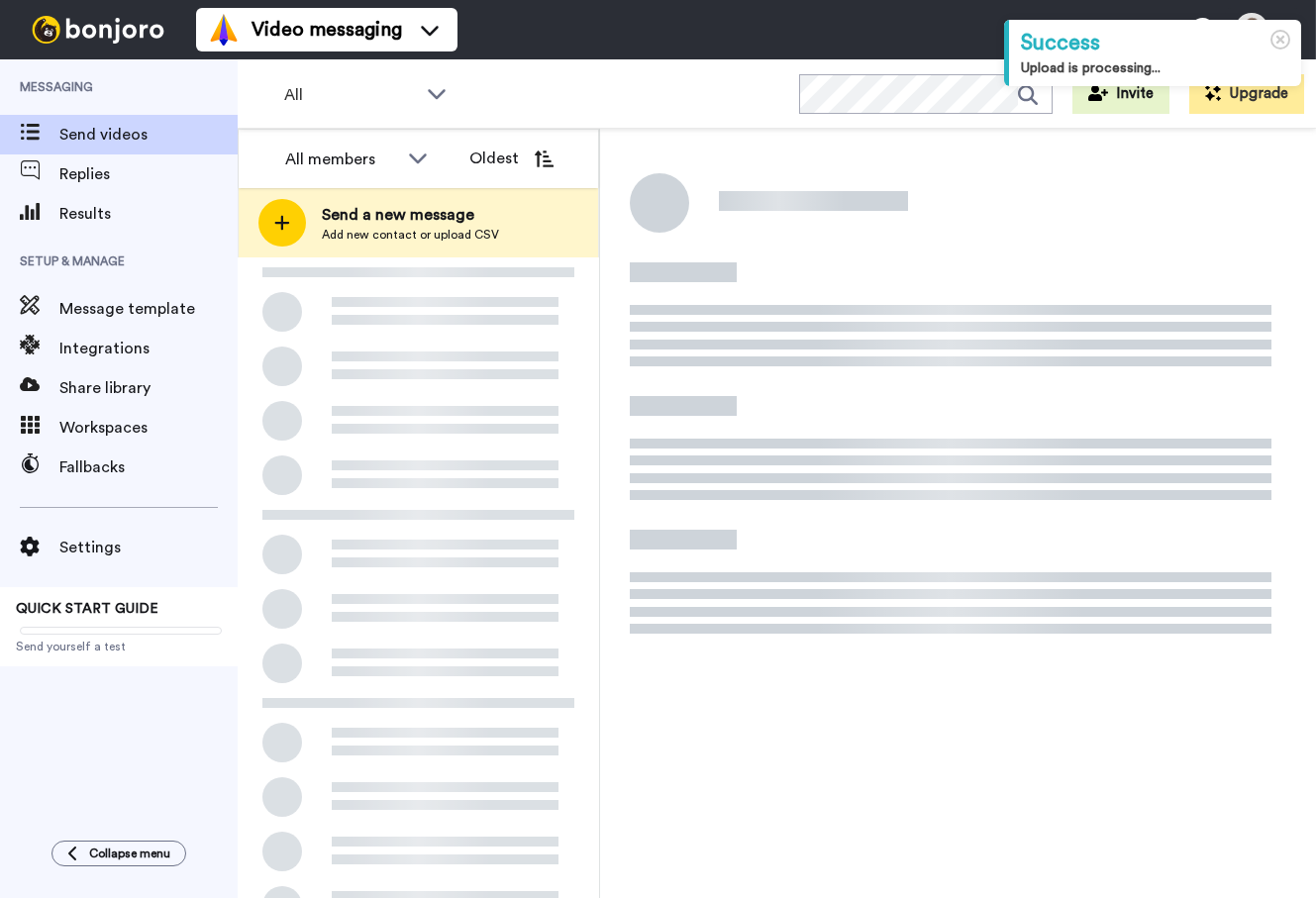 scroll, scrollTop: 0, scrollLeft: 0, axis: both 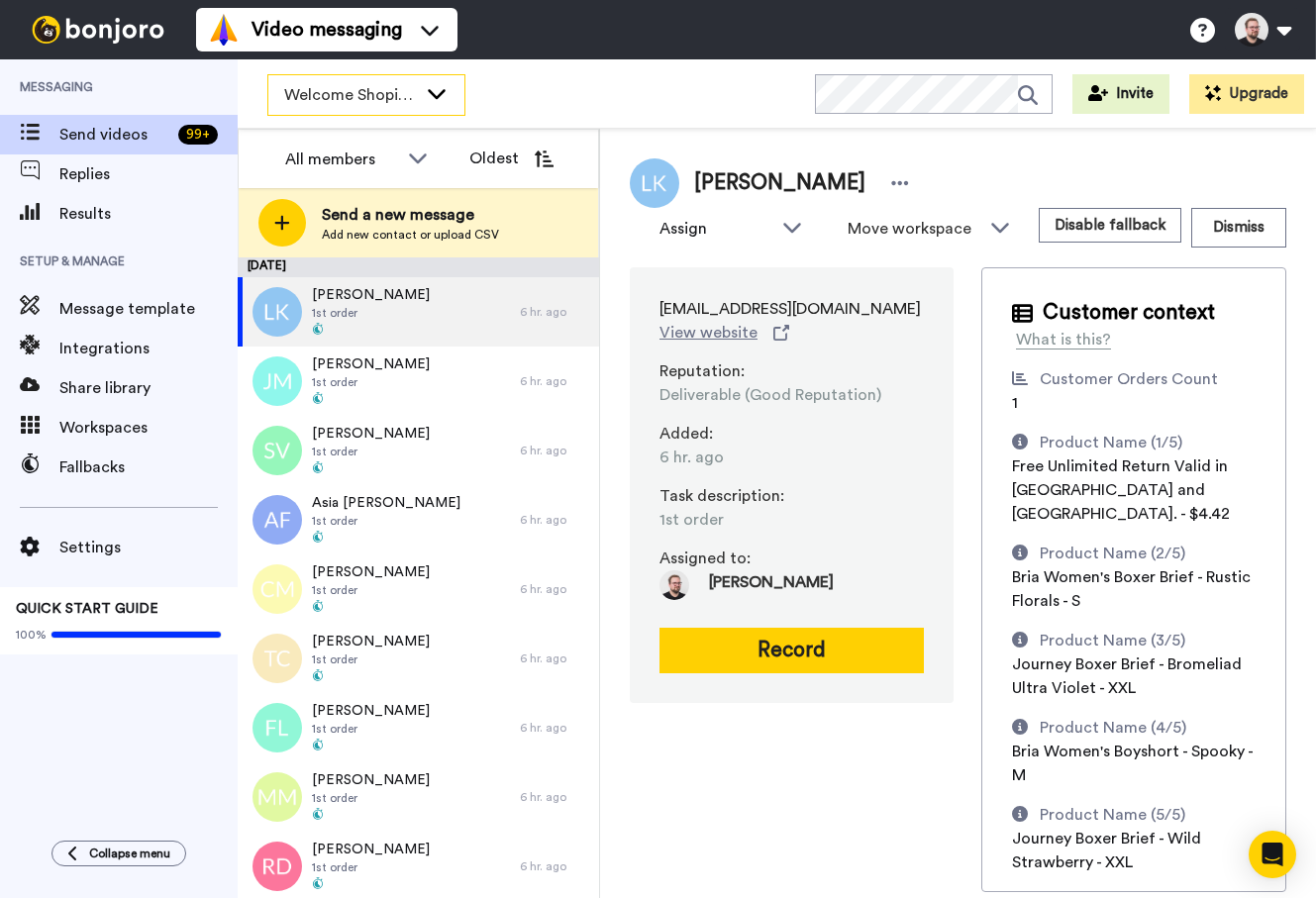 click on "Welcome Shopify Customer" at bounding box center [351, 95] 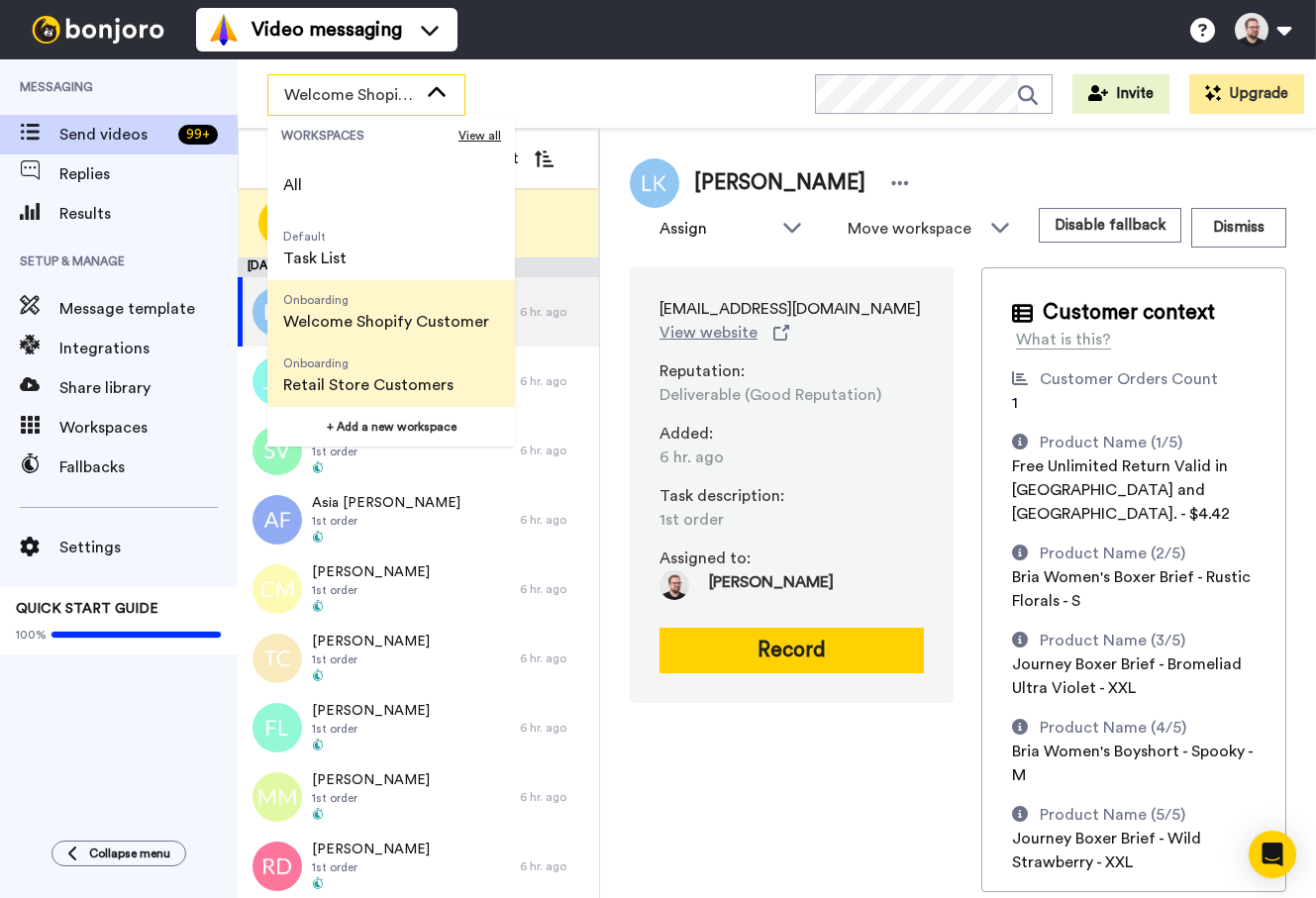 click on "Onboarding" at bounding box center [368, 363] 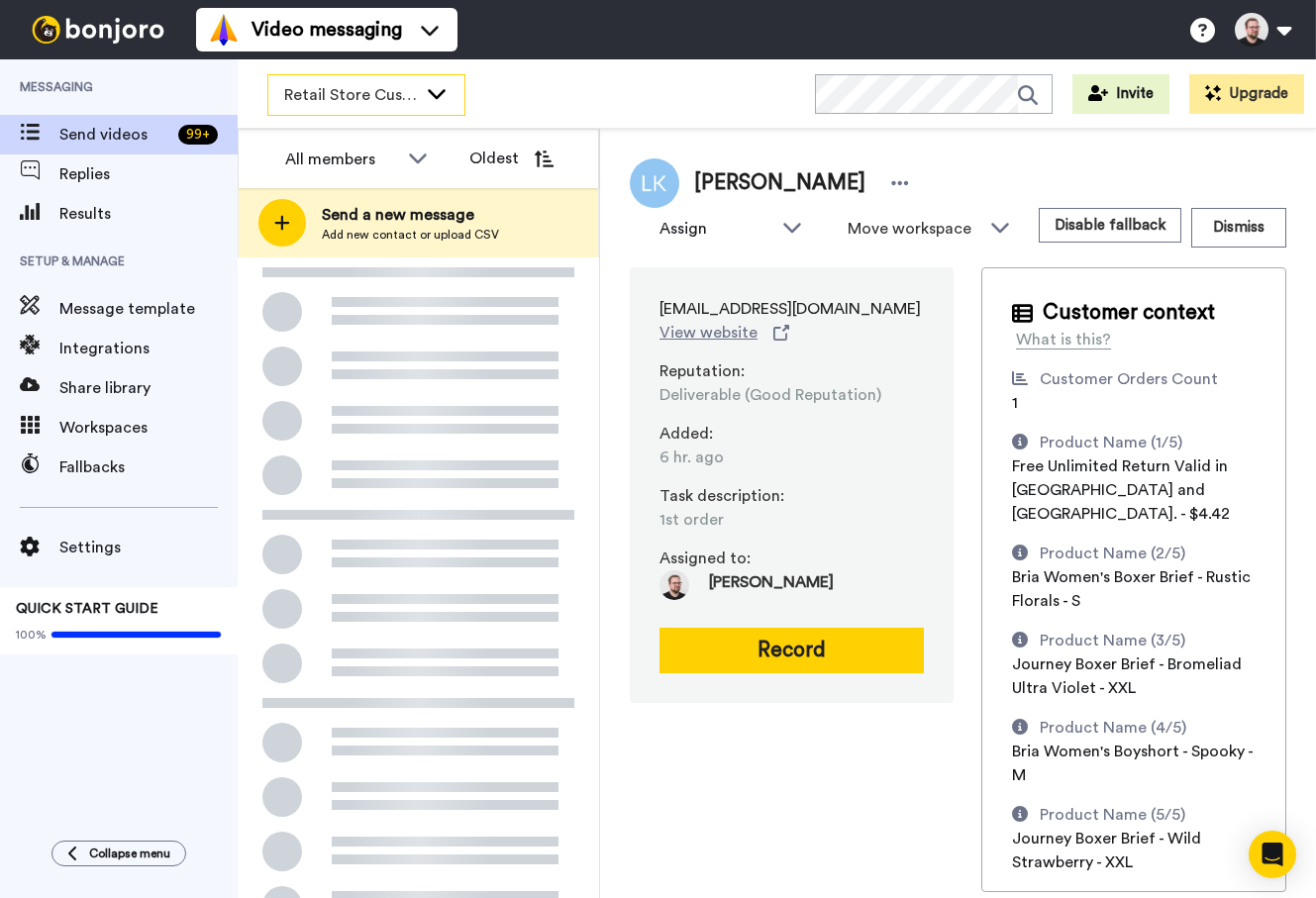 click on "Retail Store Customers" at bounding box center (366, 95) 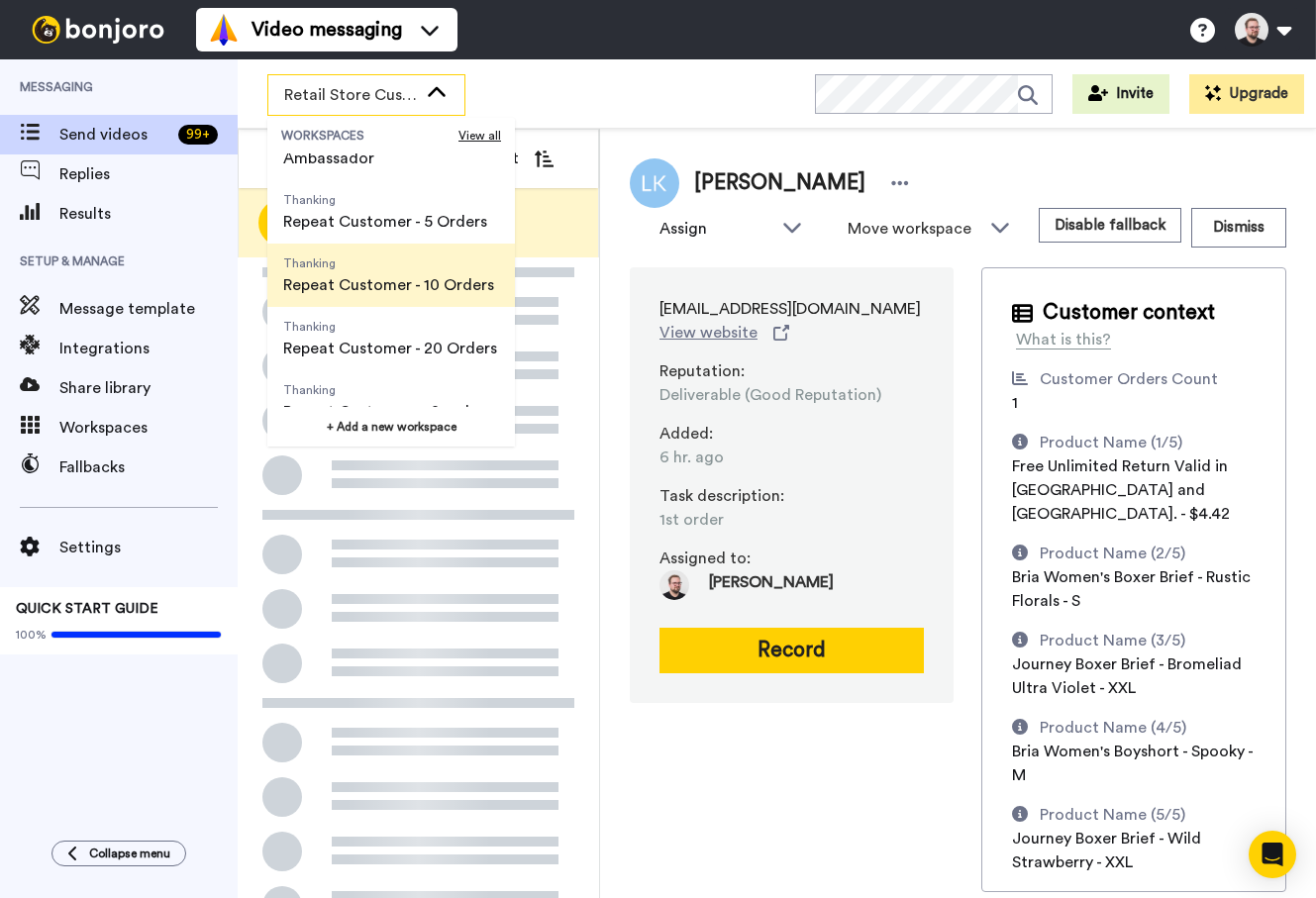 scroll, scrollTop: 380, scrollLeft: 0, axis: vertical 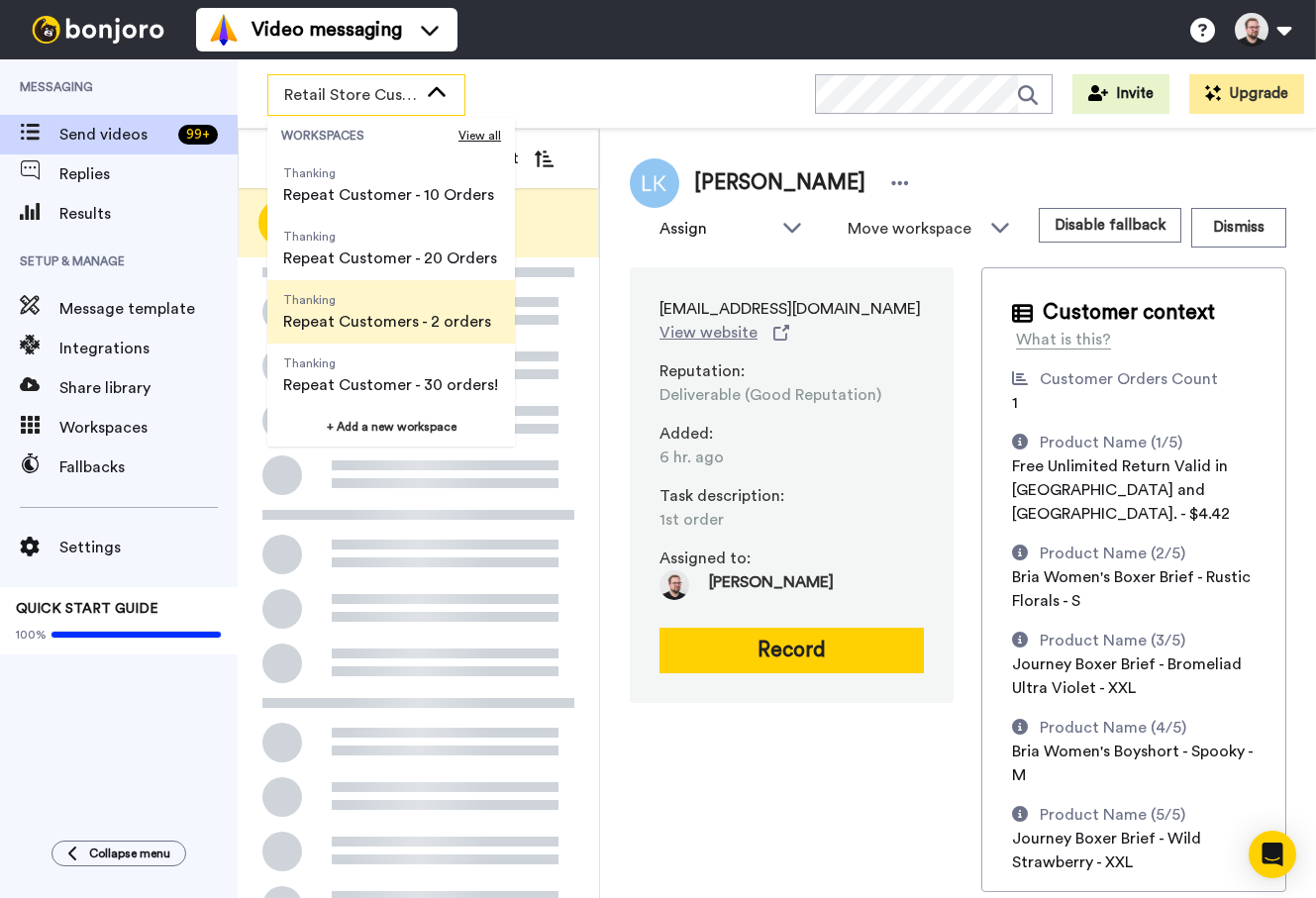 click on "Repeat Customers - 2 orders" at bounding box center (387, 322) 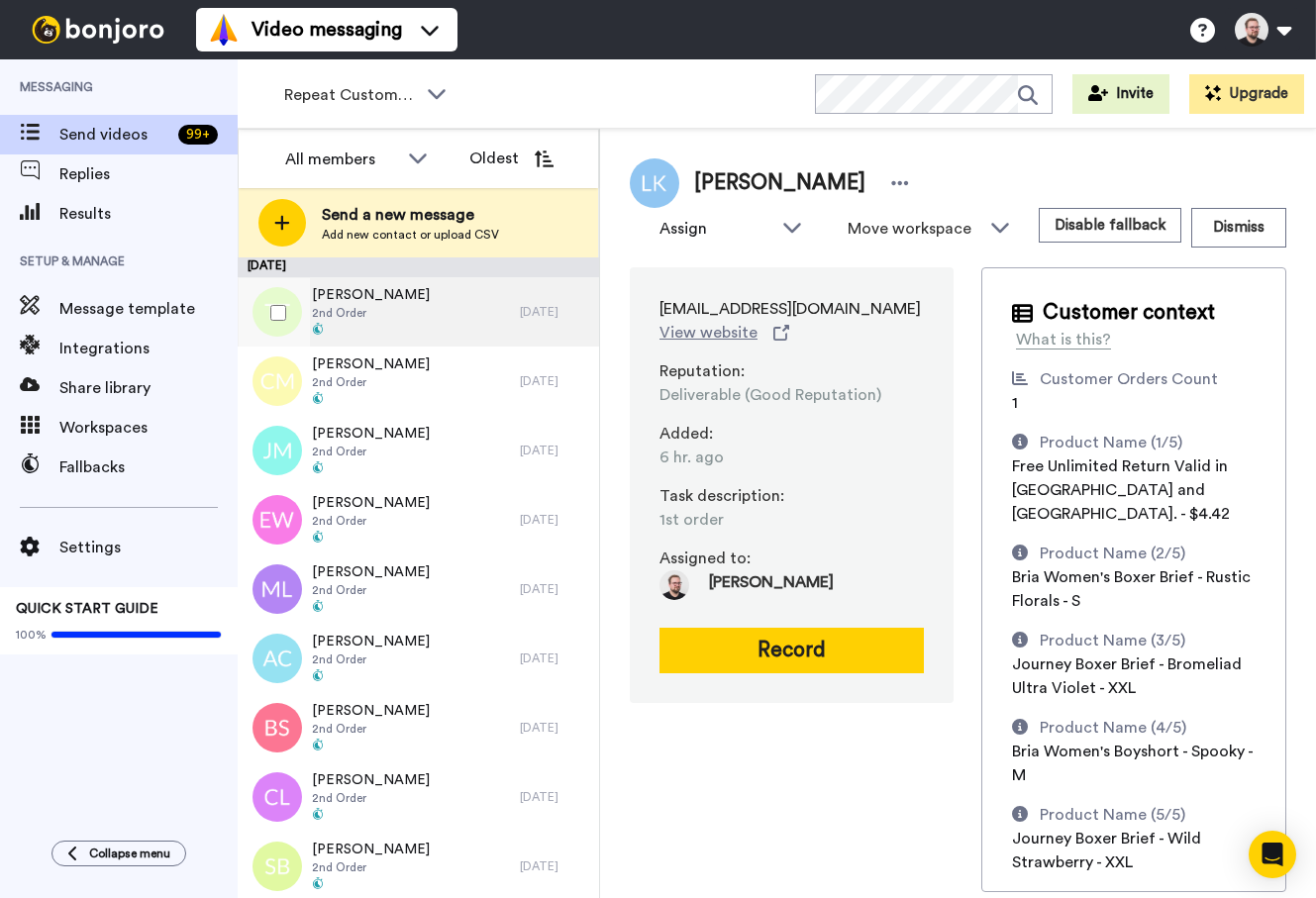 click on "Tori Tippett 2nd Order" at bounding box center (378, 312) 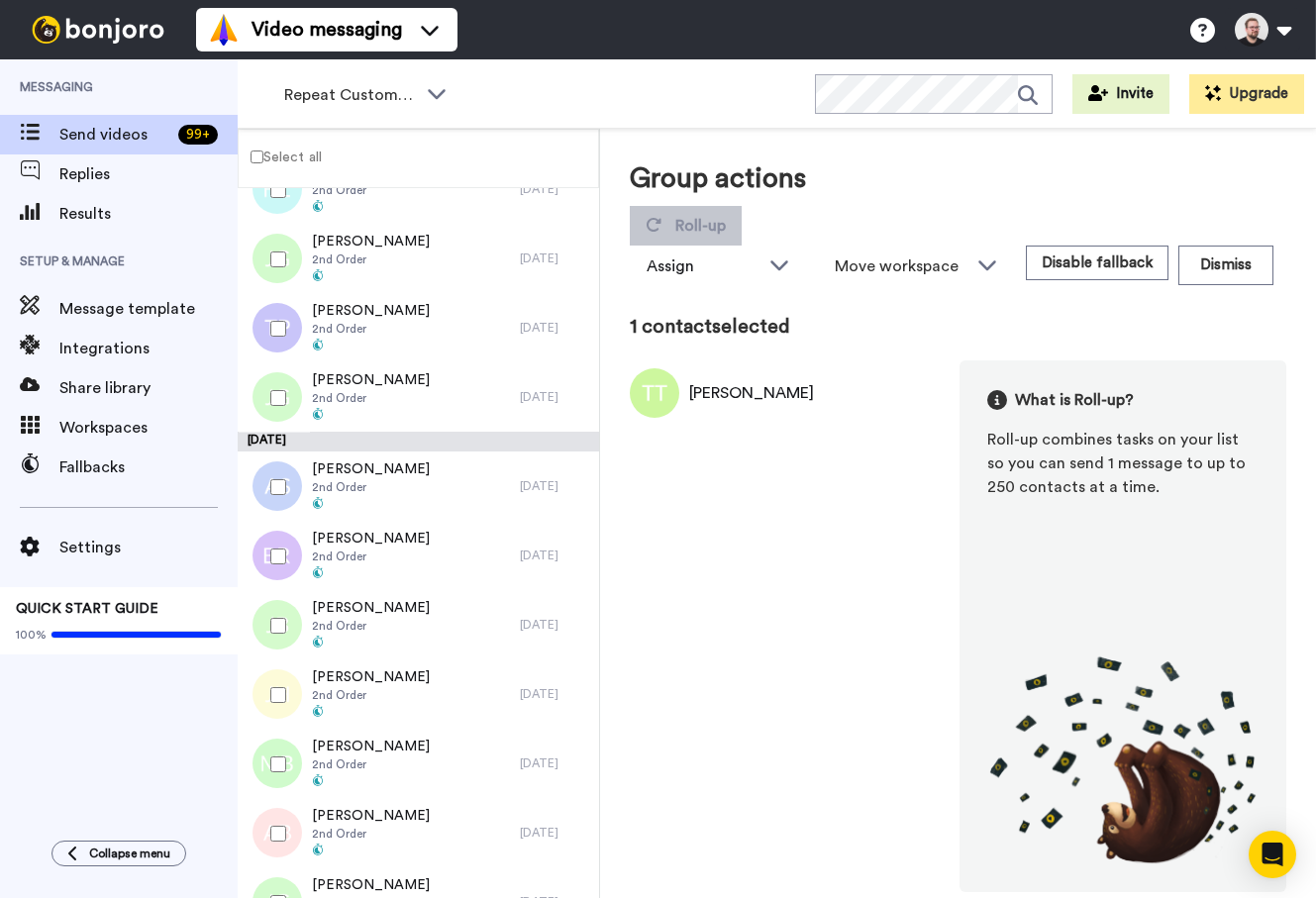 scroll, scrollTop: 4548, scrollLeft: 0, axis: vertical 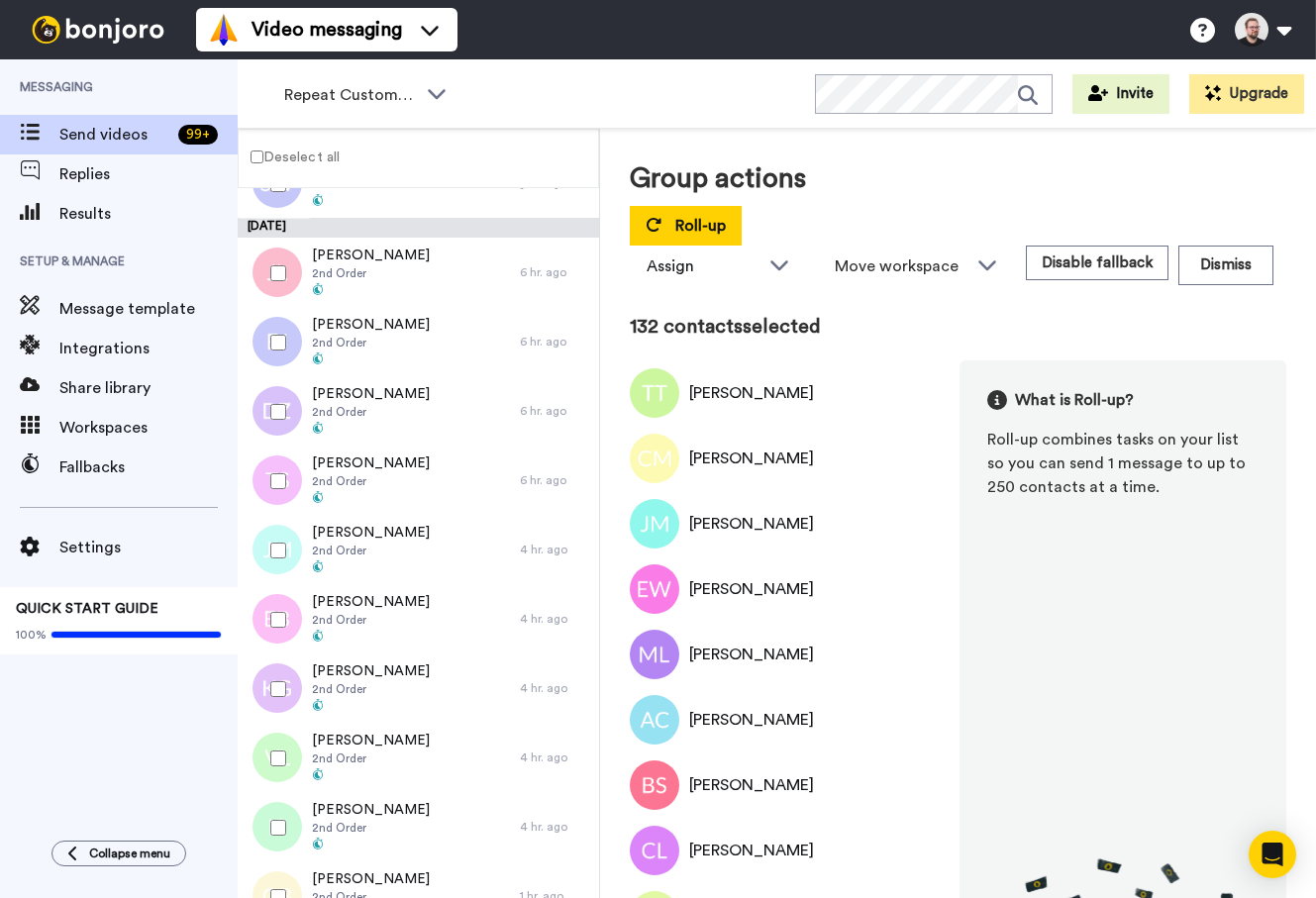 click at bounding box center [274, 758] 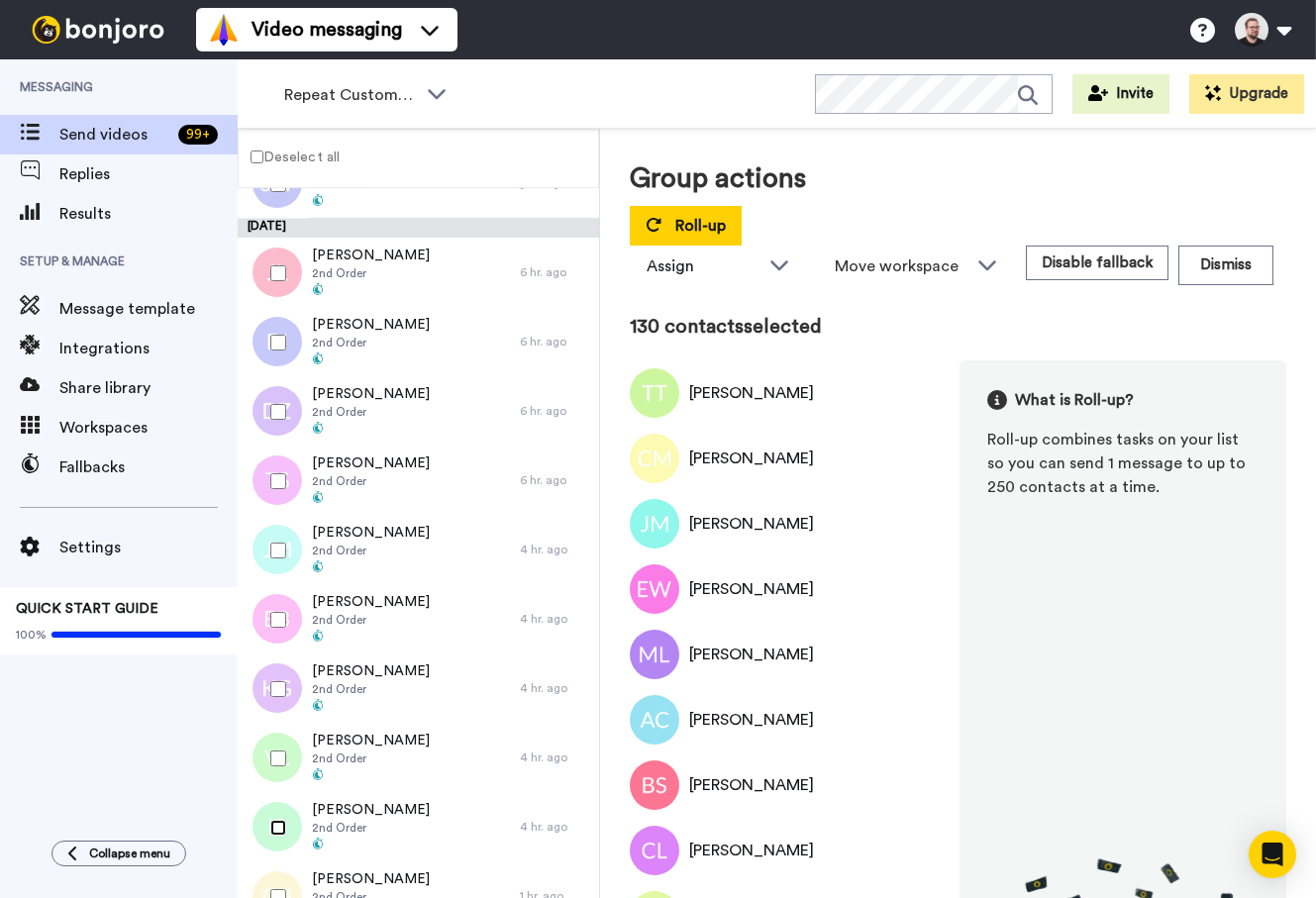 scroll, scrollTop: 9043, scrollLeft: 0, axis: vertical 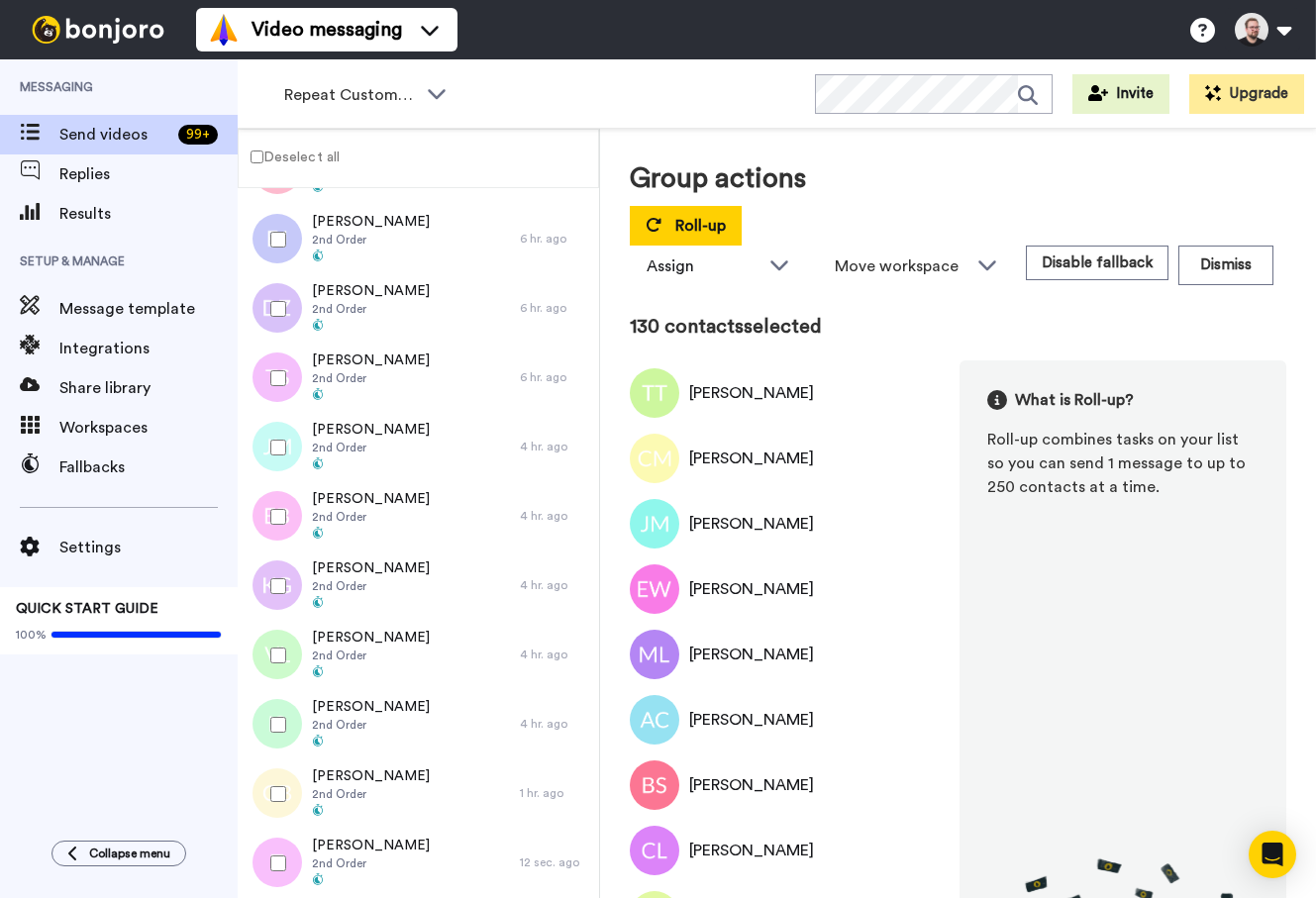 click at bounding box center [274, 794] 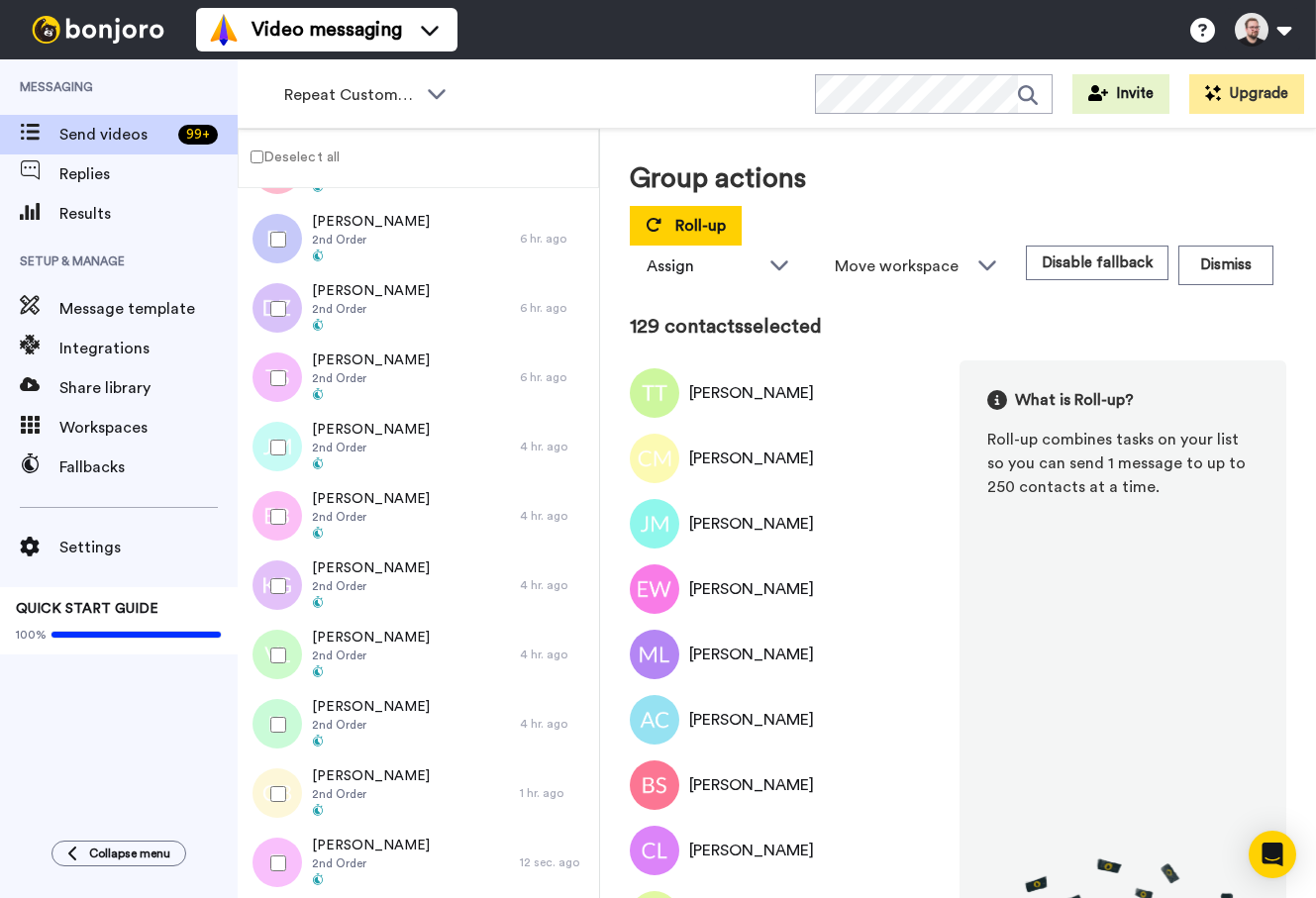 click at bounding box center (274, 863) 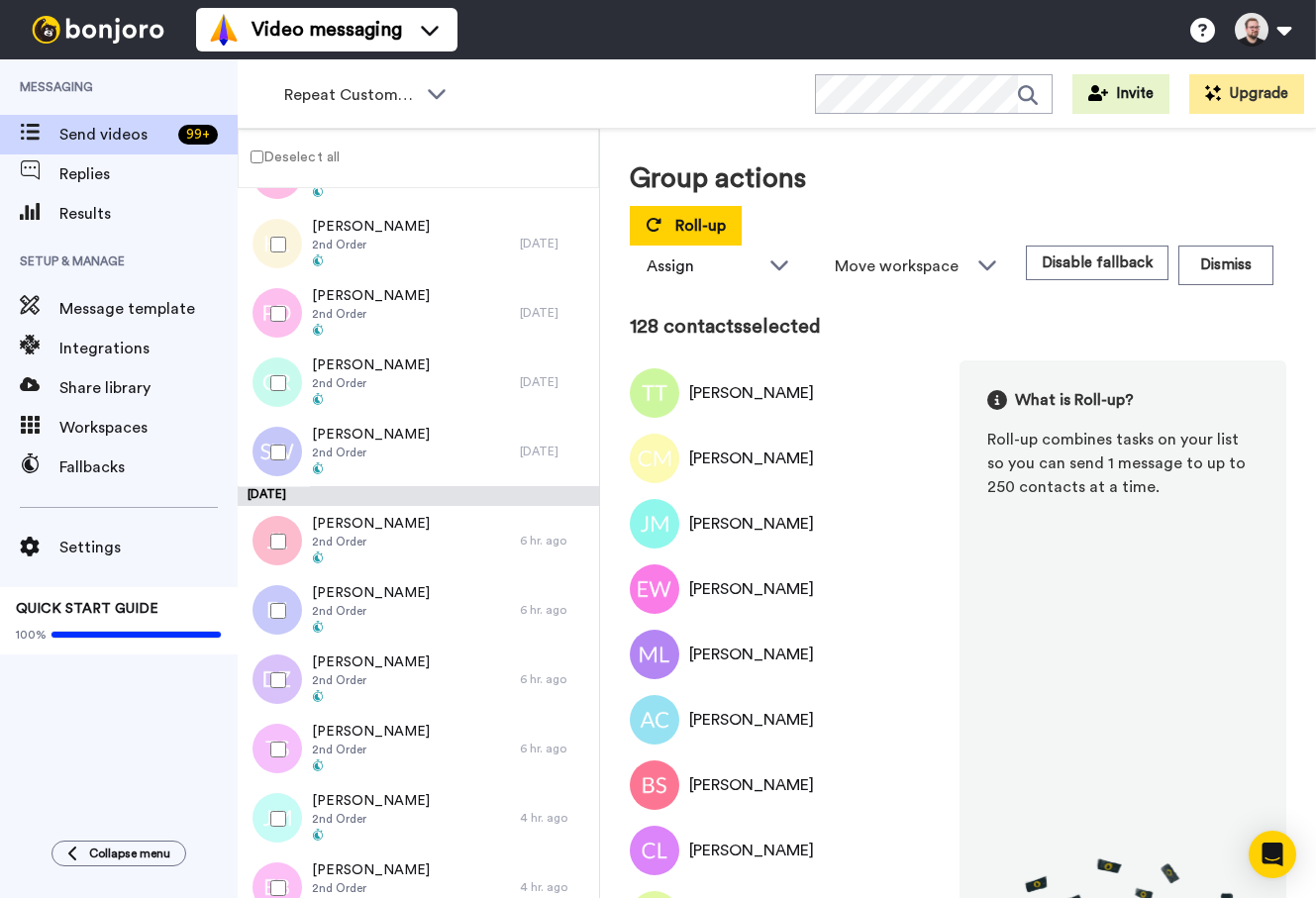 scroll, scrollTop: 8640, scrollLeft: 0, axis: vertical 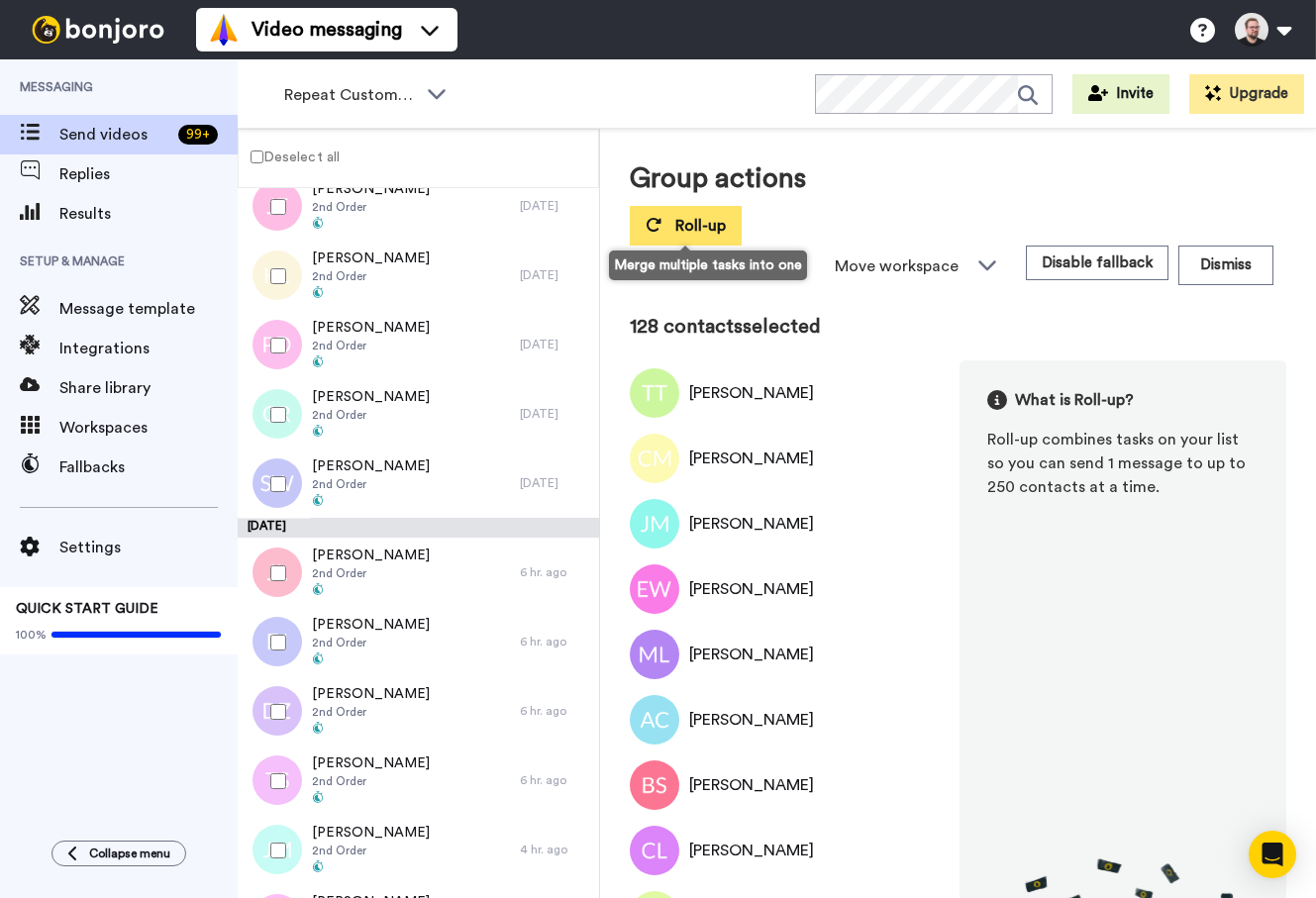click on "Roll-up" at bounding box center (685, 226) 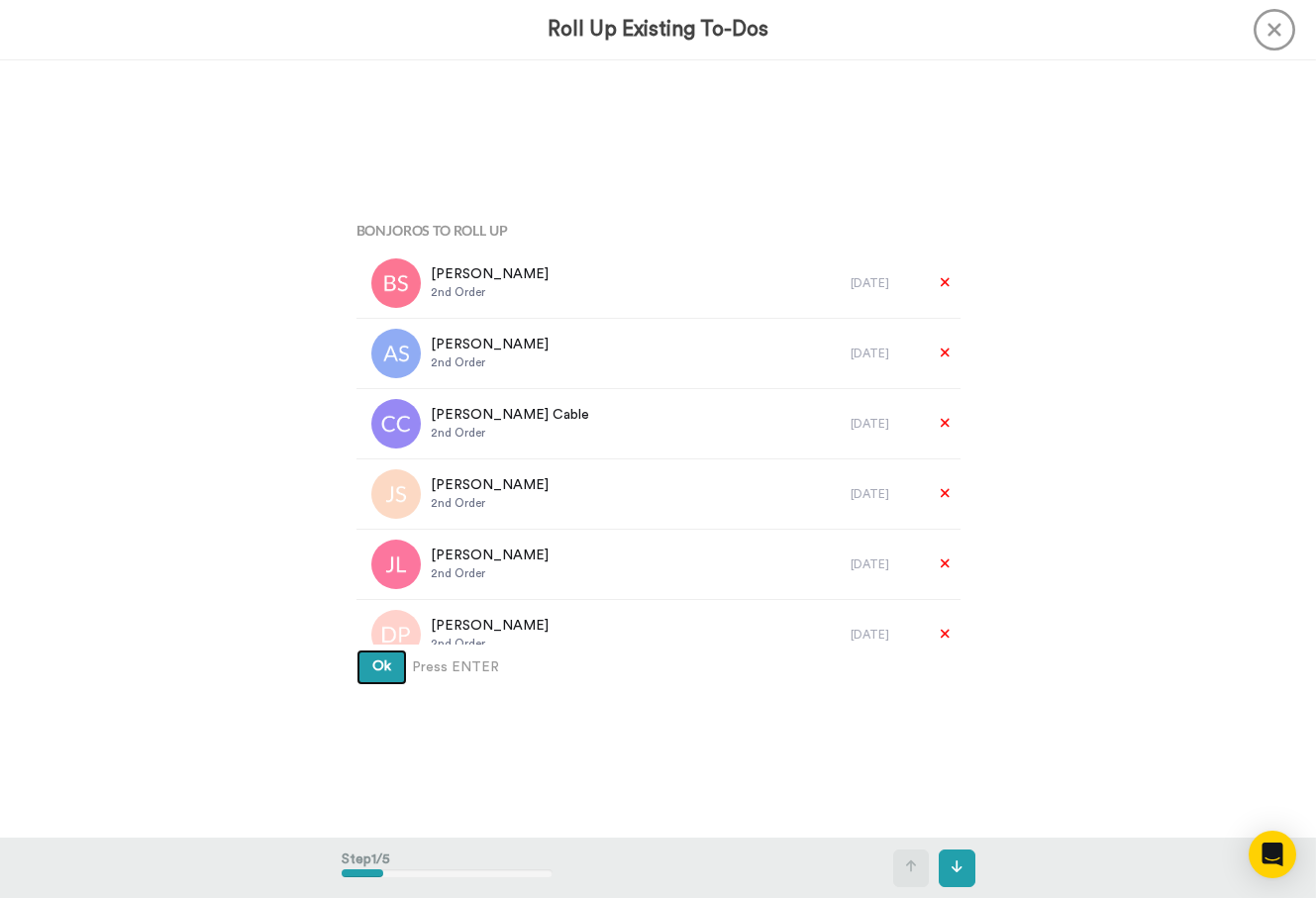type 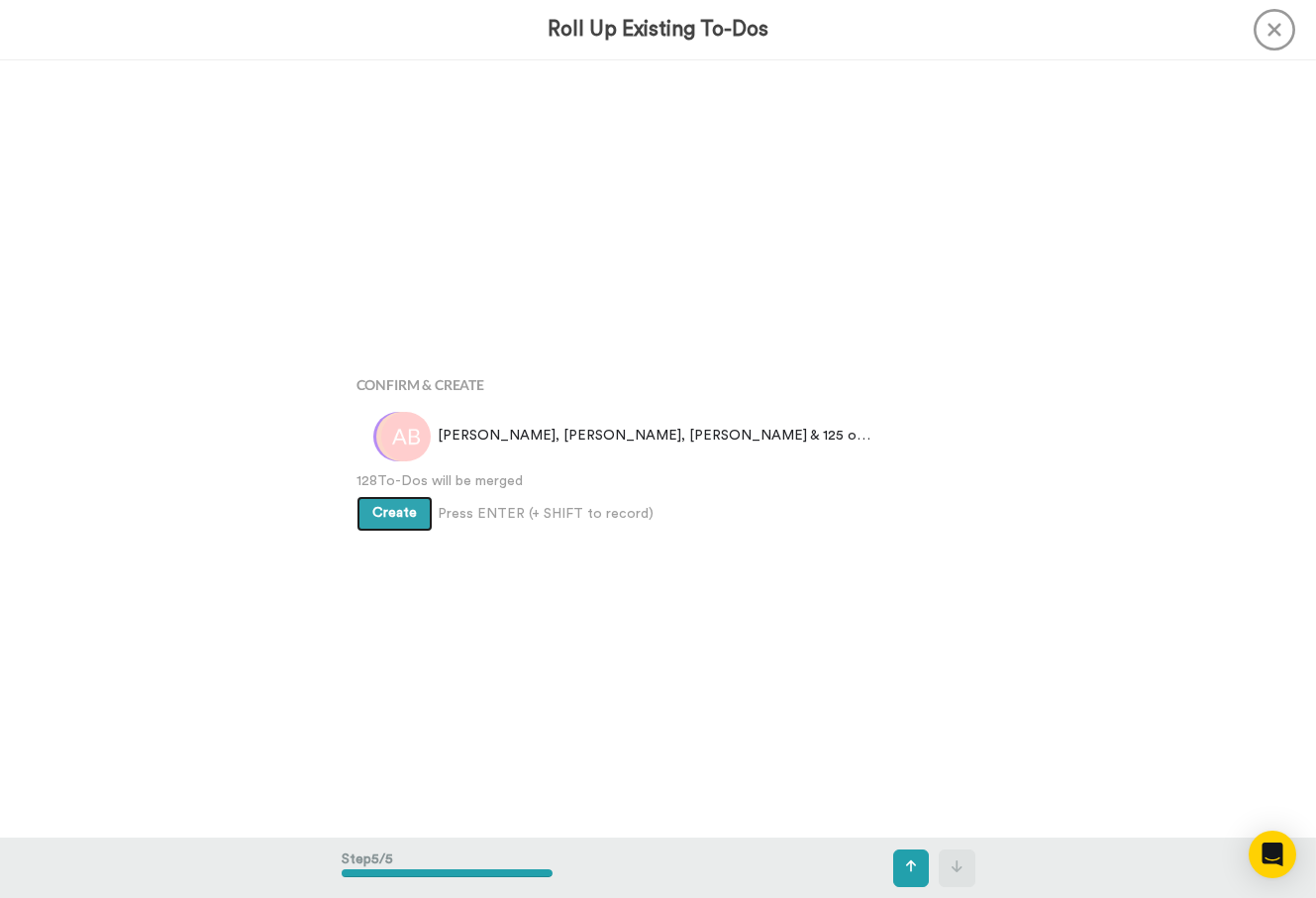 scroll, scrollTop: 3111, scrollLeft: 0, axis: vertical 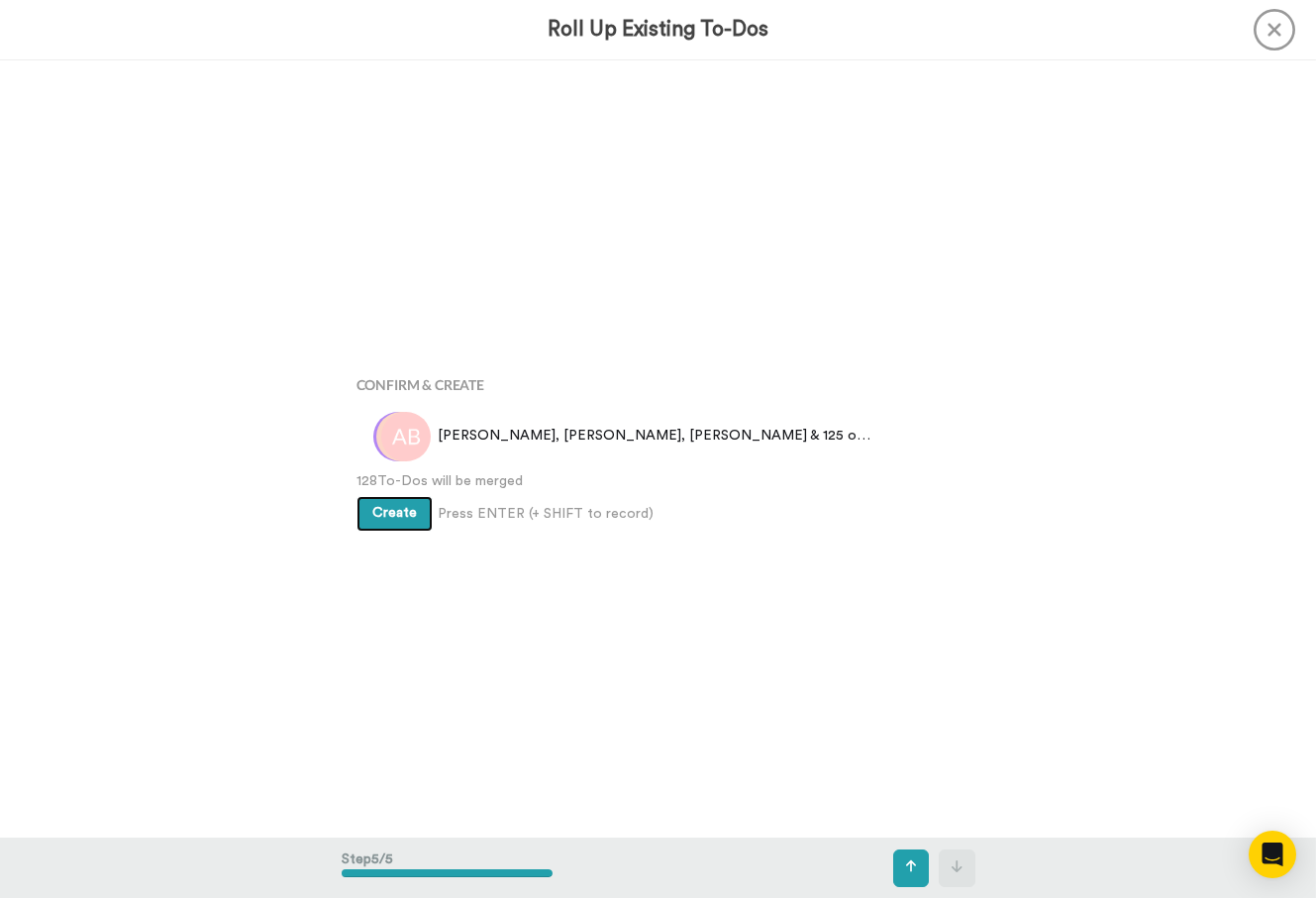 type 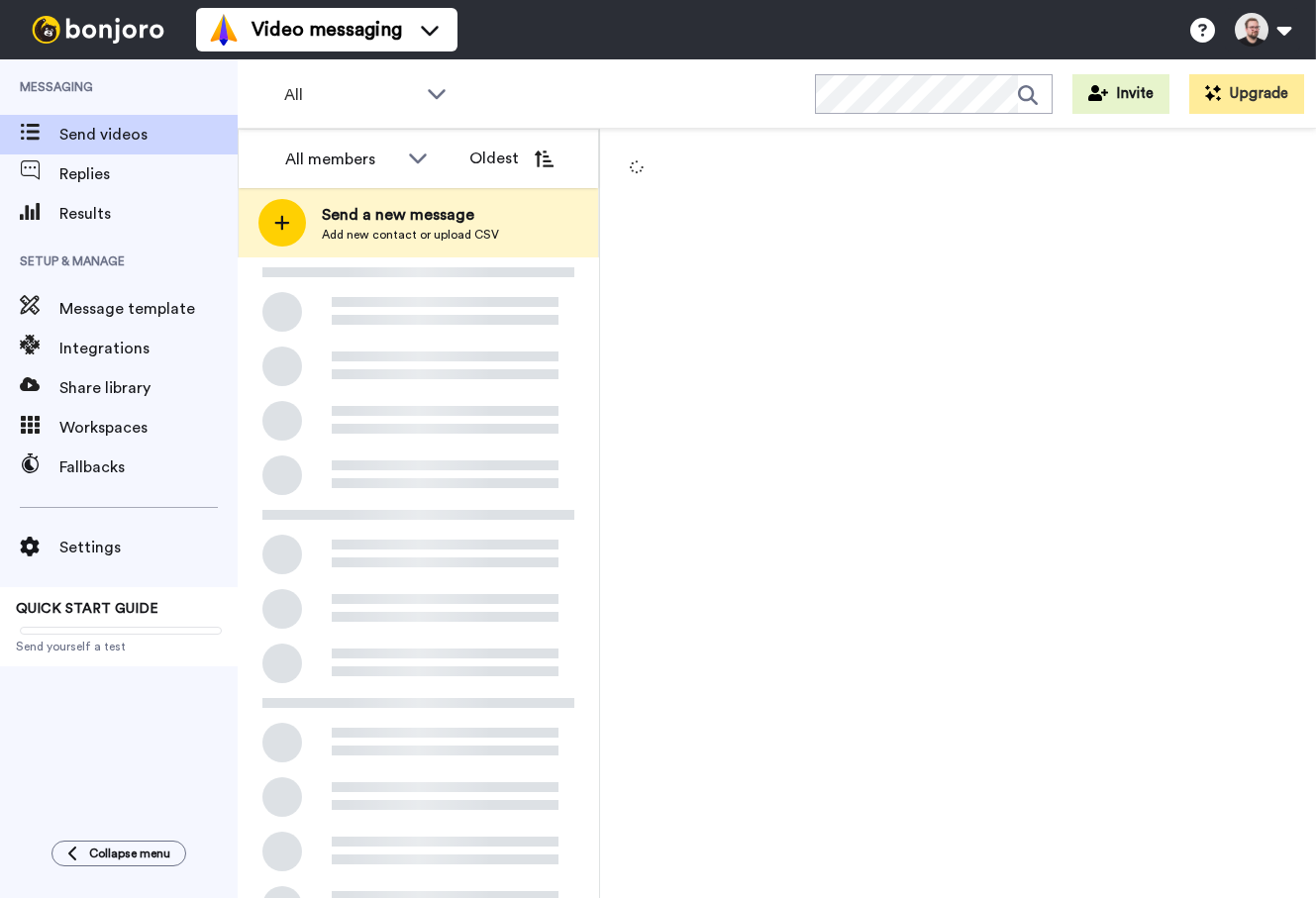 scroll, scrollTop: 0, scrollLeft: 0, axis: both 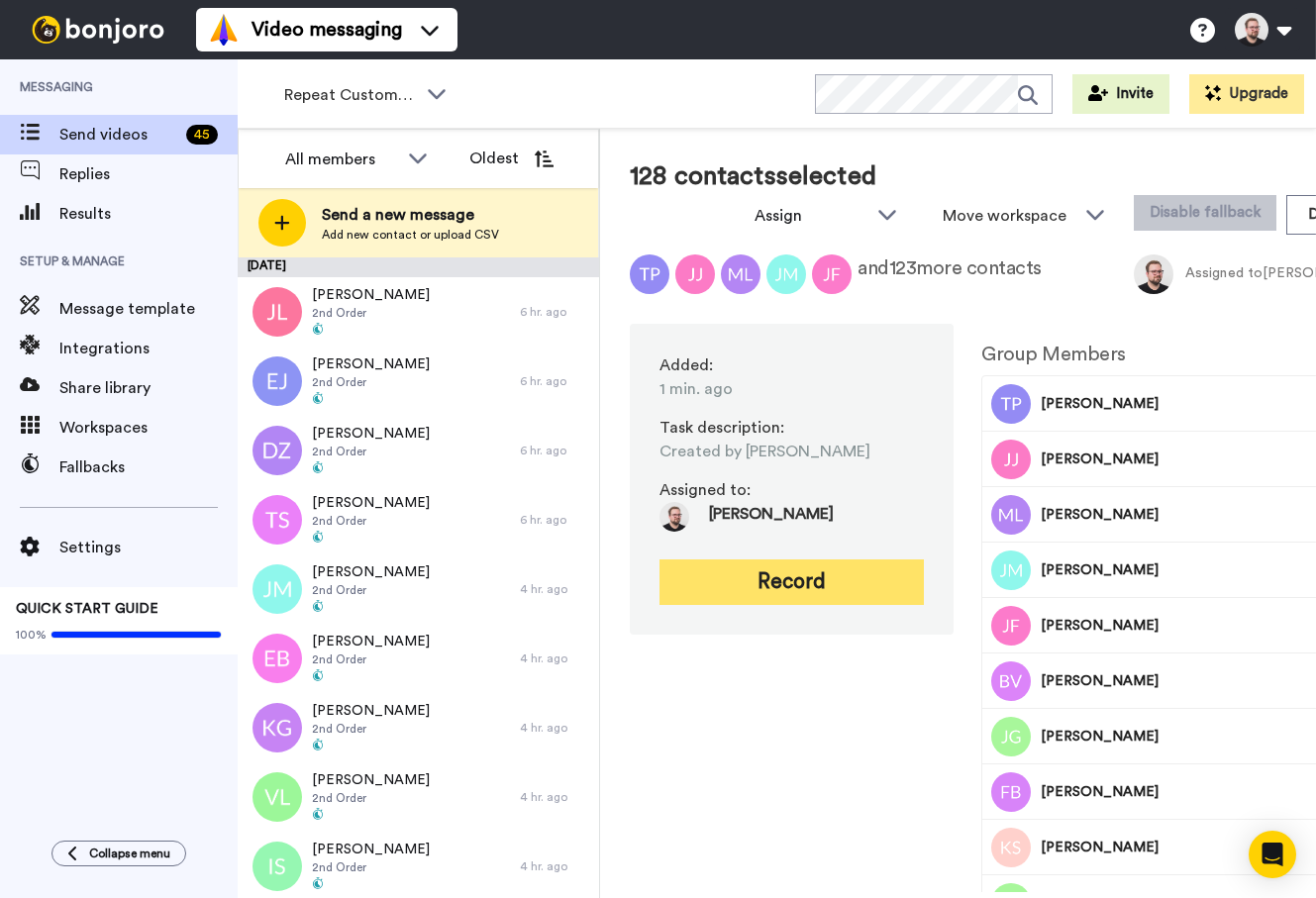 click on "Record" at bounding box center (791, 582) 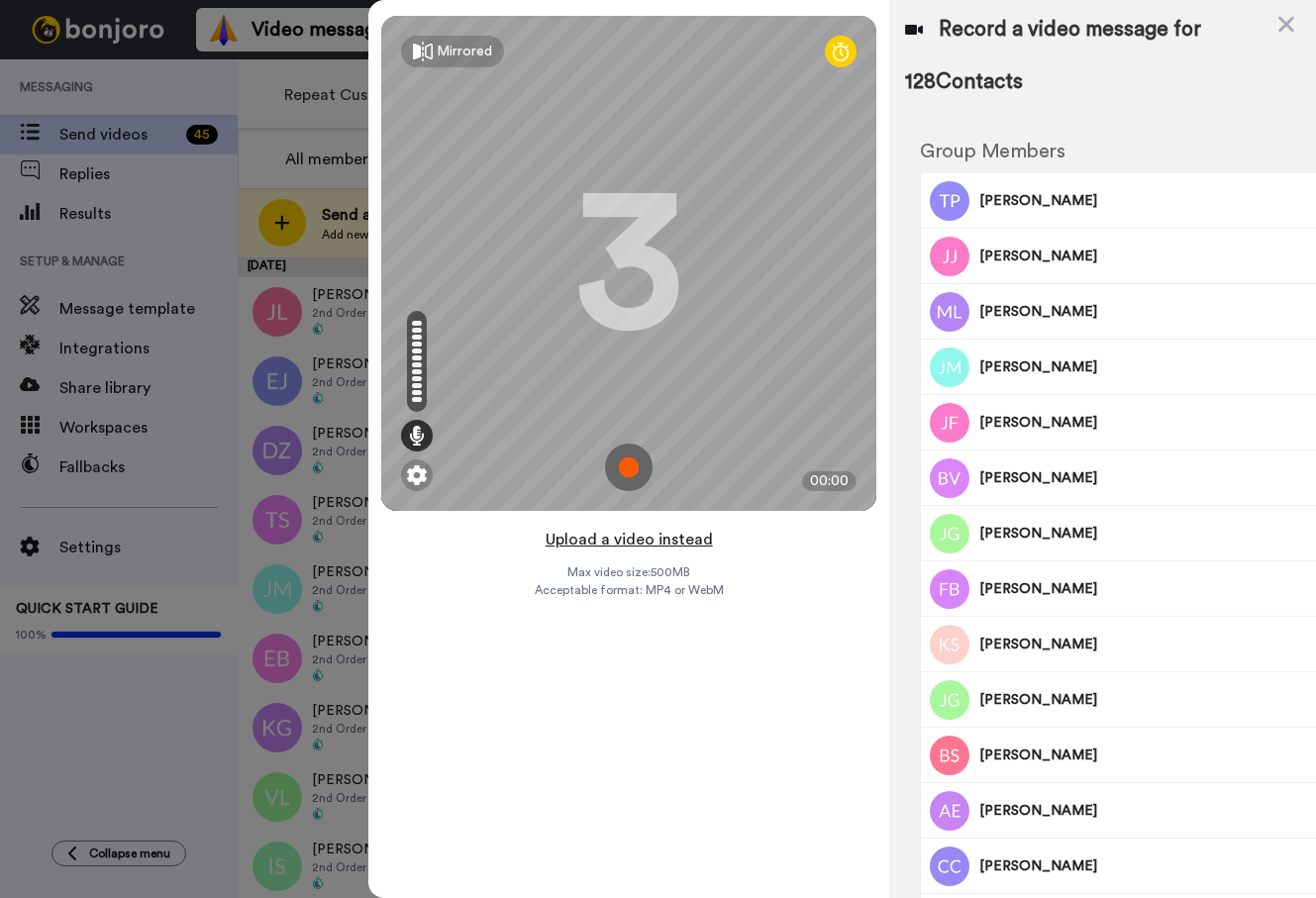 click on "Upload a video instead" at bounding box center [629, 540] 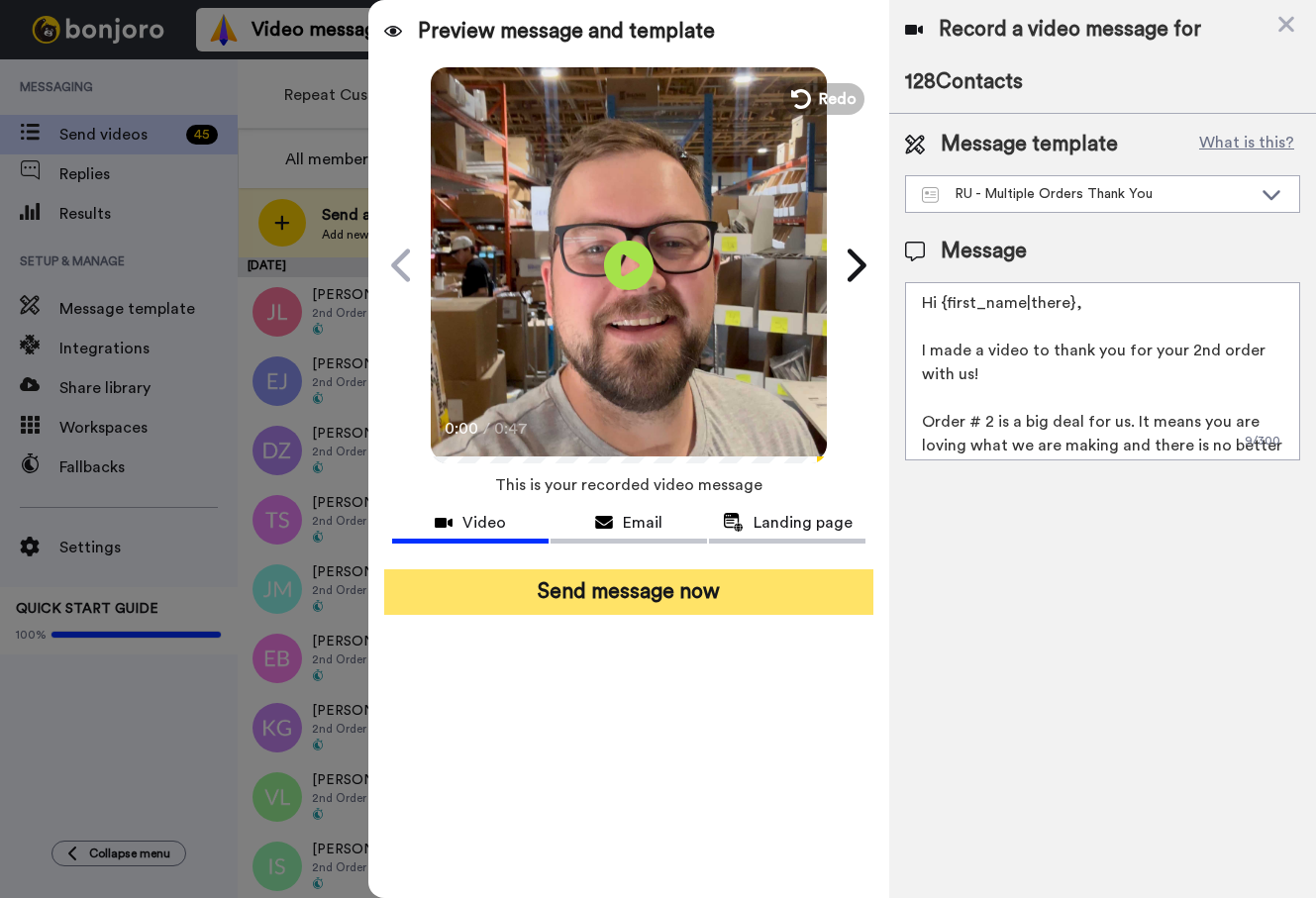 click on "Send message now" at bounding box center (629, 592) 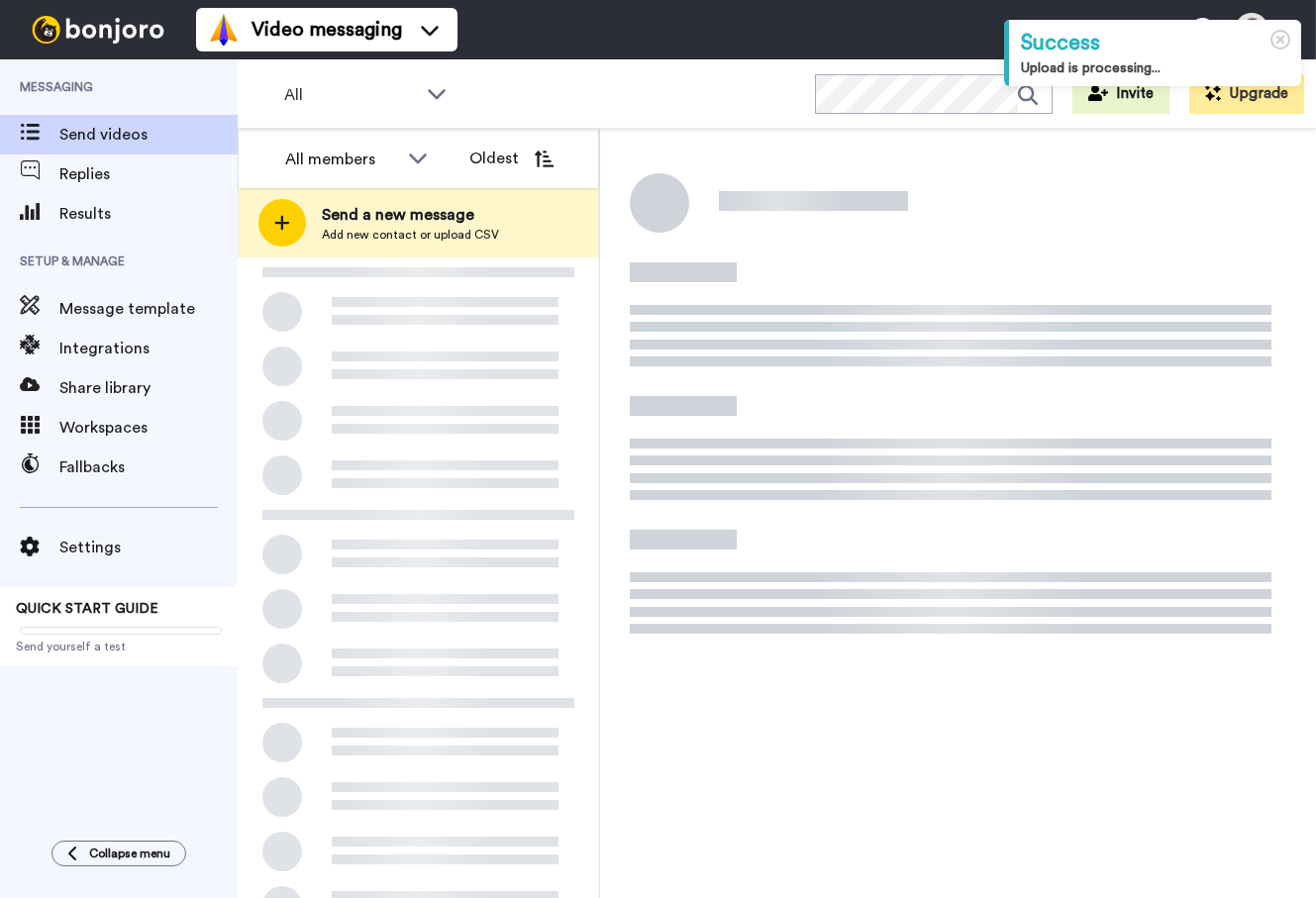 scroll, scrollTop: 0, scrollLeft: 0, axis: both 